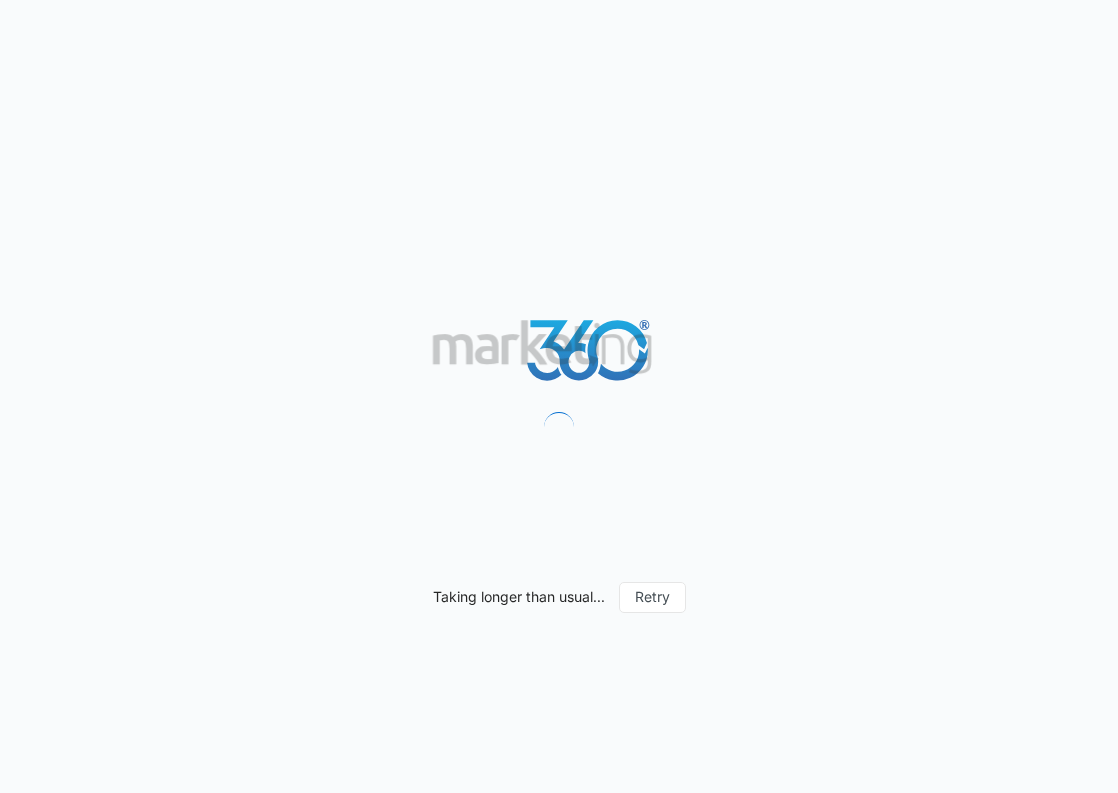 scroll, scrollTop: 0, scrollLeft: 0, axis: both 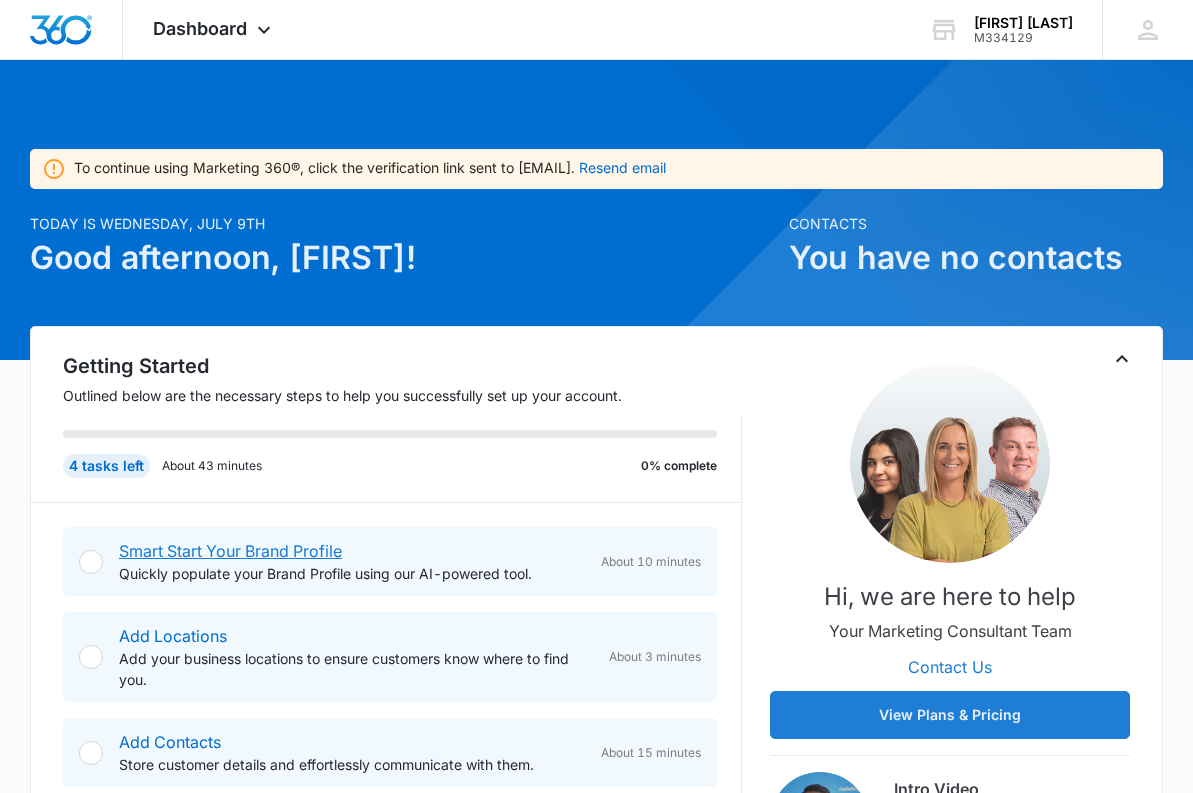 click on "Smart Start Your Brand Profile" at bounding box center [230, 551] 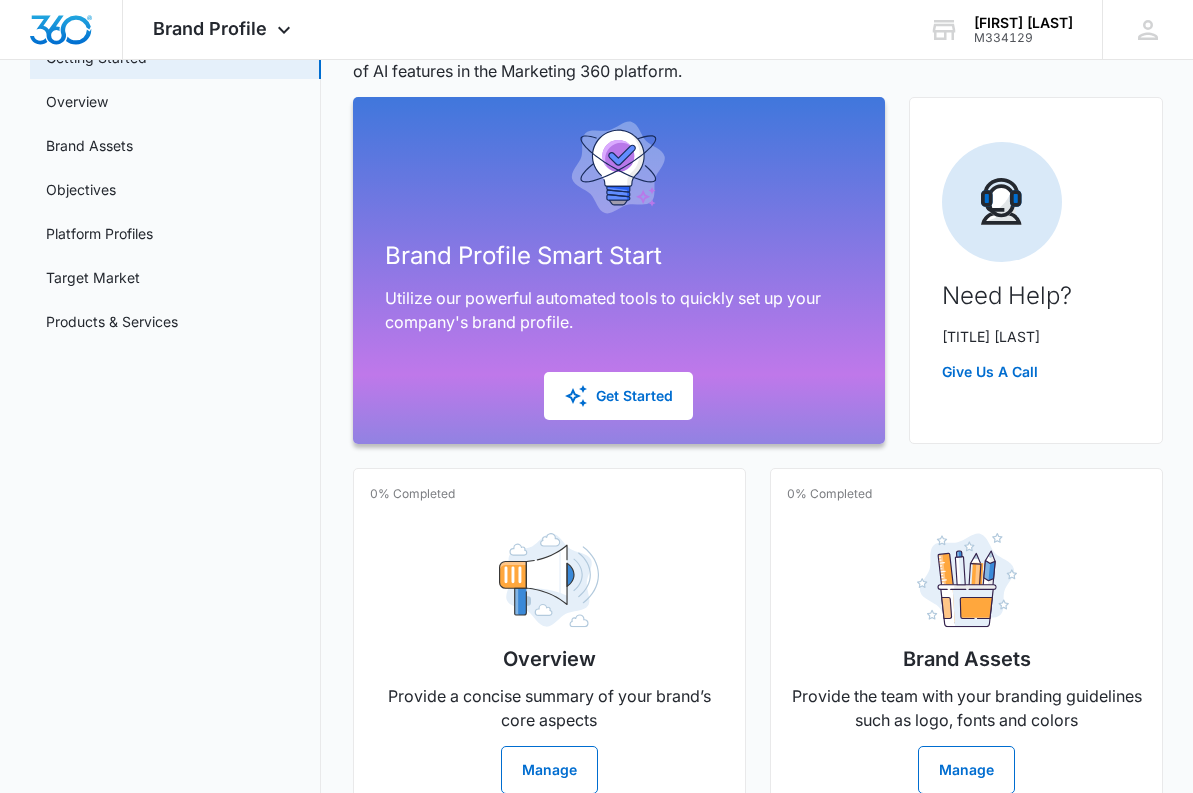 scroll, scrollTop: 264, scrollLeft: 0, axis: vertical 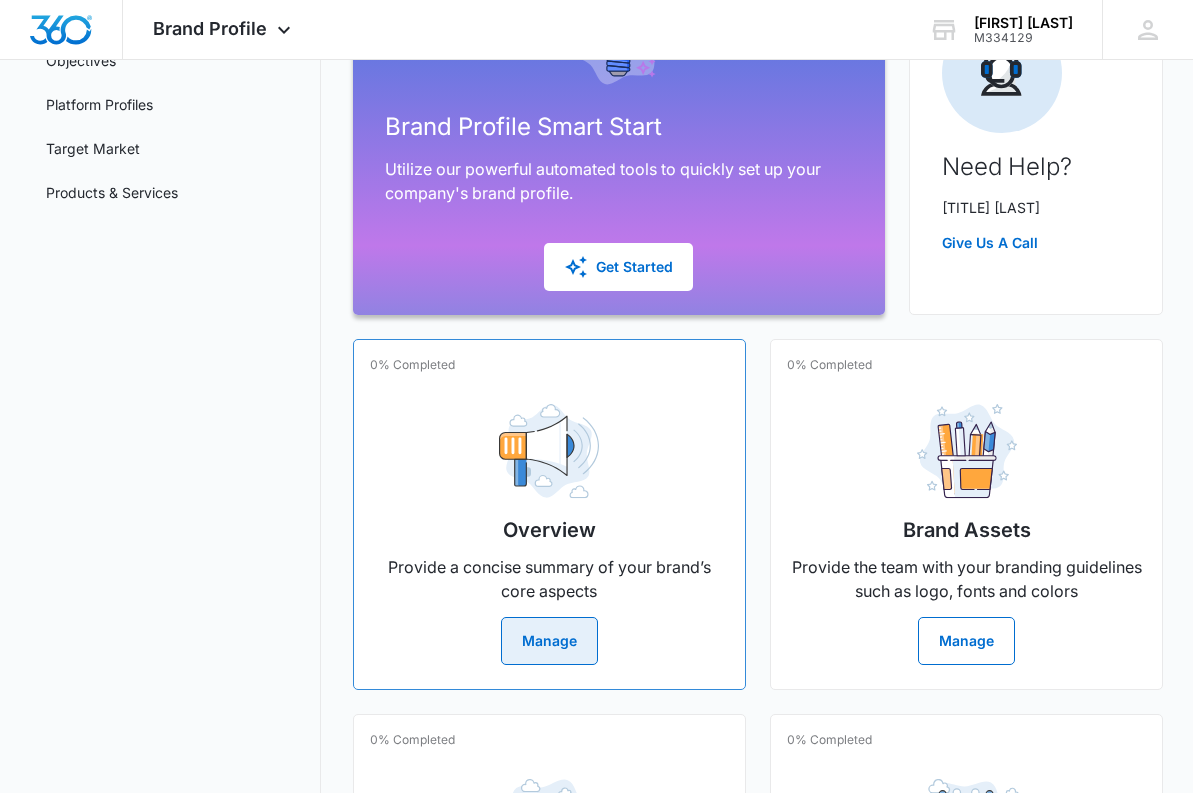 click on "Manage" at bounding box center [549, 641] 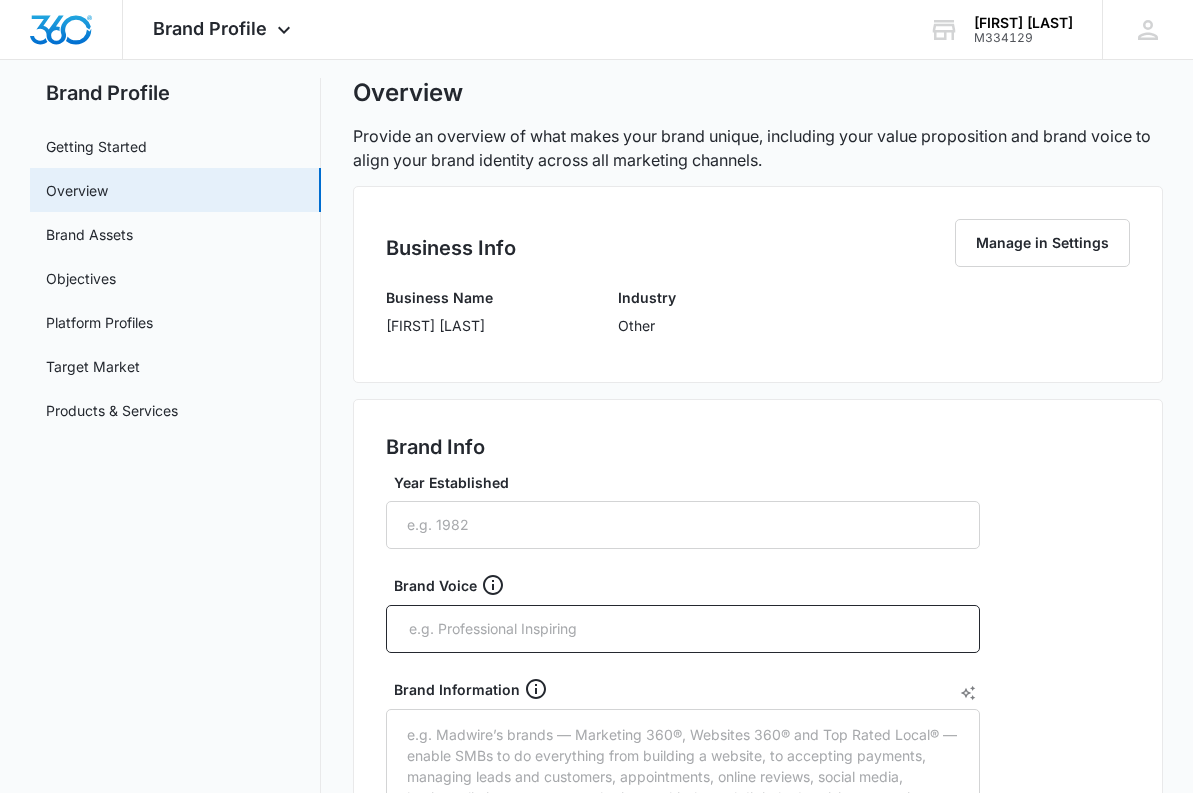 scroll, scrollTop: 47, scrollLeft: 0, axis: vertical 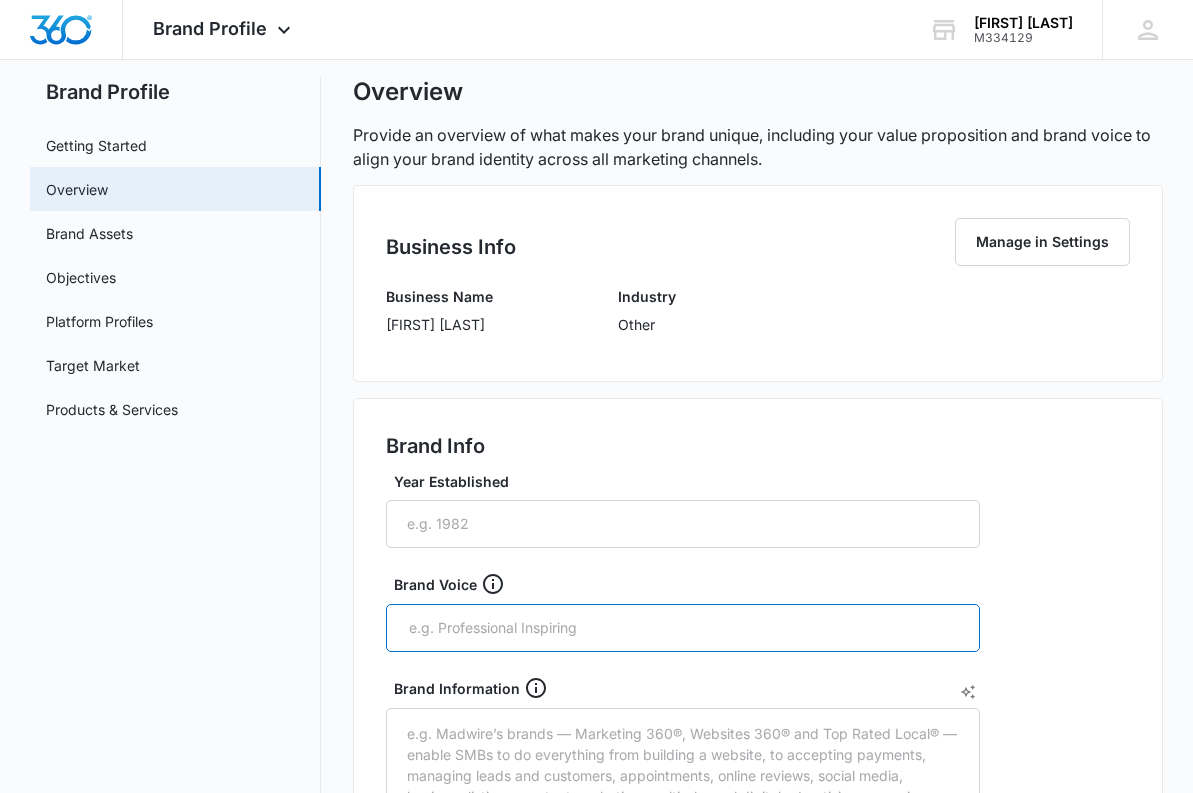 click at bounding box center (685, 628) 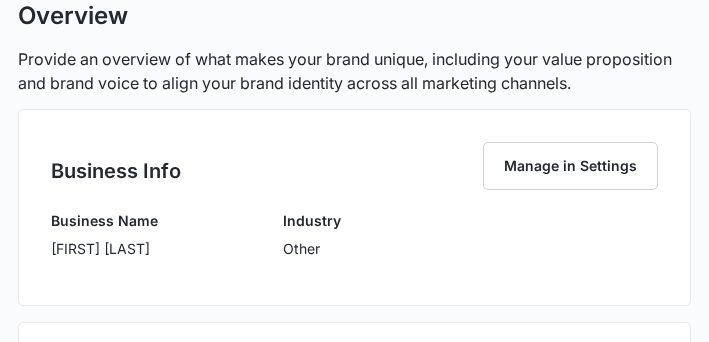click on "Business Info Manage in Settings Business Name [FIRST] [LAST] Industry Other" at bounding box center (355, 207) 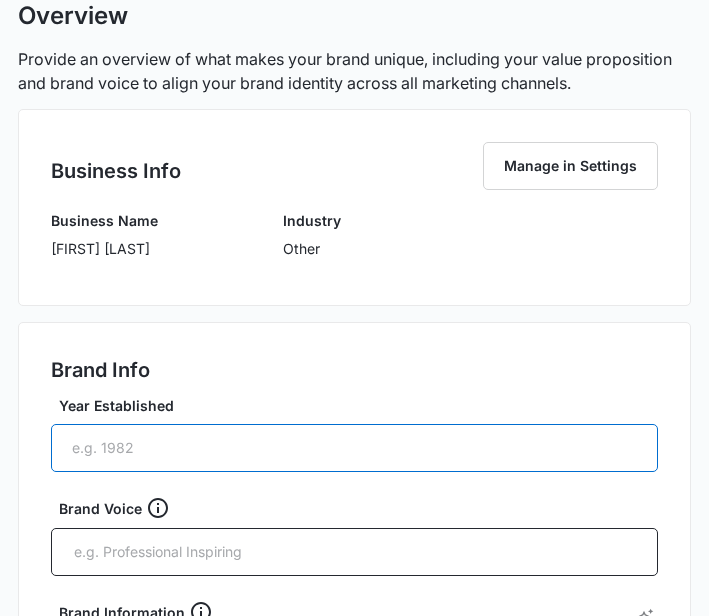 click on "Year Established" at bounding box center [355, 448] 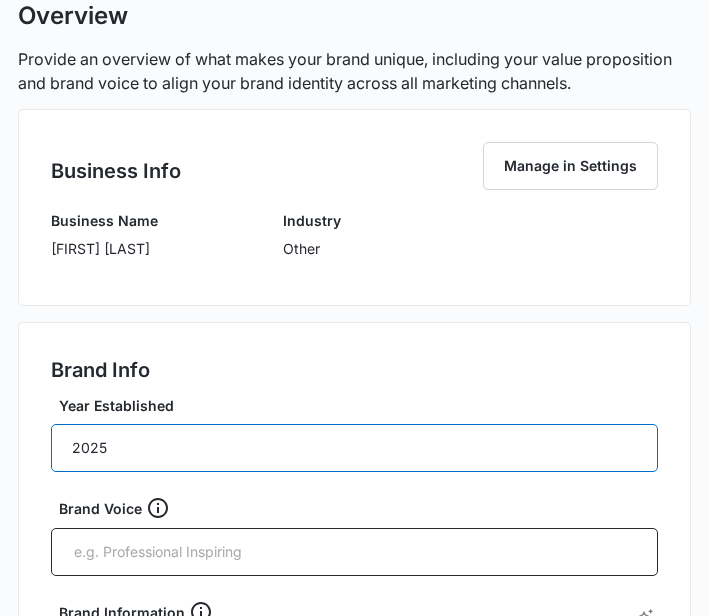 type on "2025" 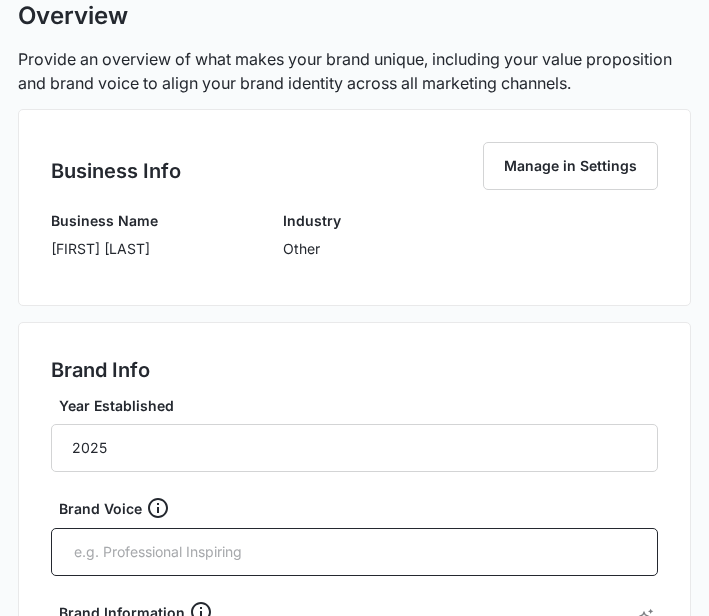 click on "Brand Profile Overview Getting Started Brand Assets Objectives Platform Profiles Target Market Products & Services Overview Provide an overview of what makes your brand unique, including your value proposition and brand voice to align your brand identity across all marketing channels. Business Info Manage in Settings Business Name [FIRST] [LAST] Industry Other Brand Info Year Established 2025 Brand Voice Brand Information Brand Value Proposition Brand Slogan Save Locations Manage in Settings No location data added." at bounding box center [354, 684] 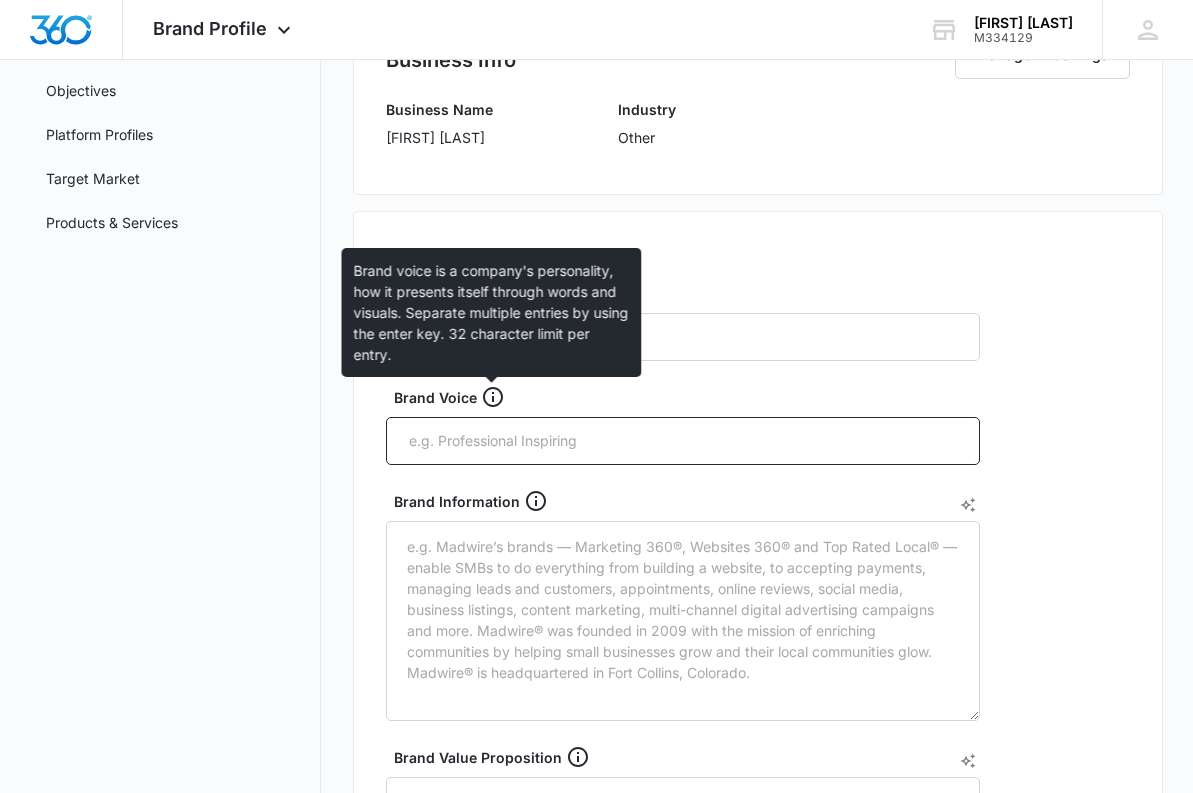 click at bounding box center (493, 397) 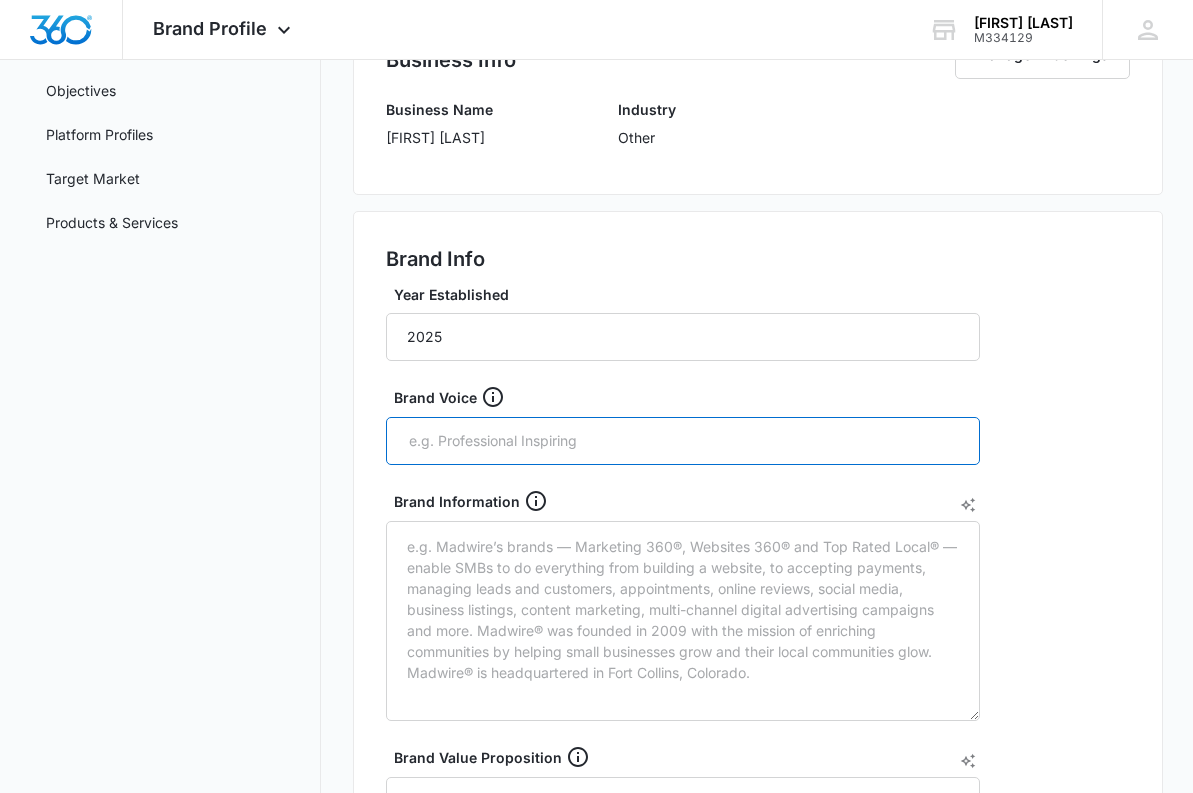 click at bounding box center [685, 441] 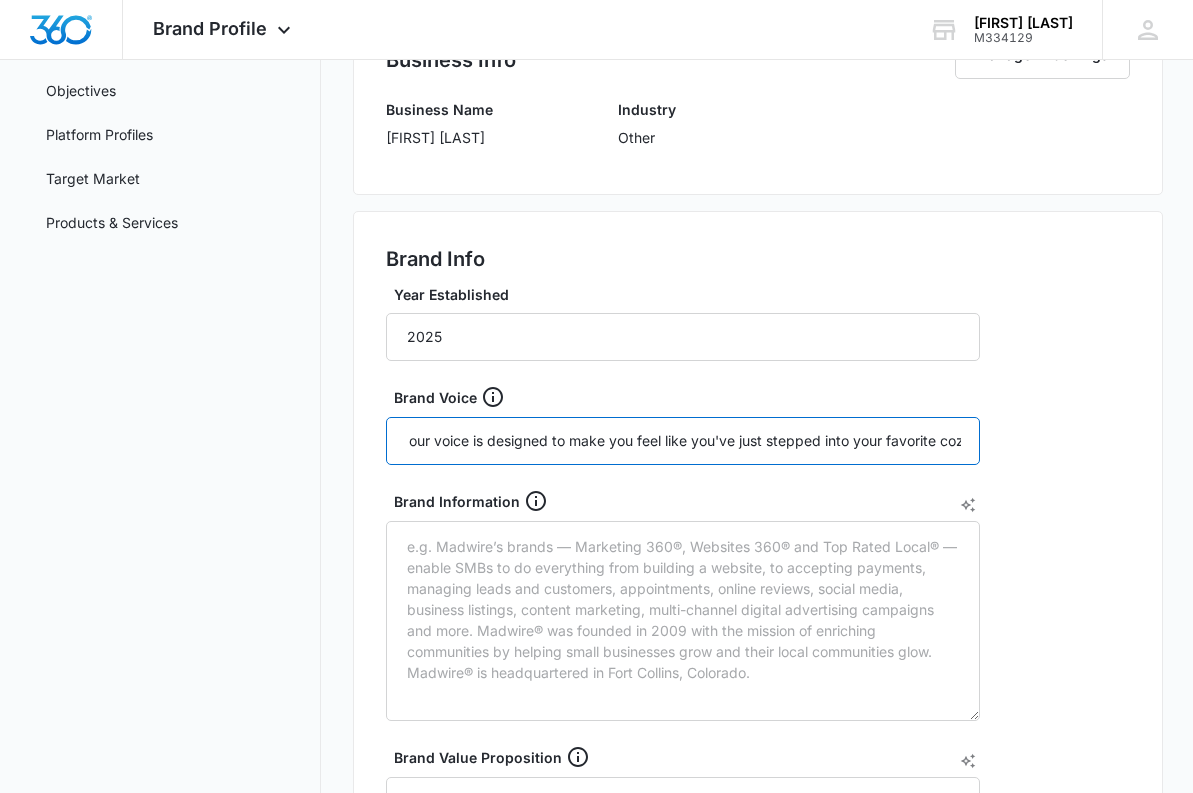 scroll, scrollTop: 0, scrollLeft: 319, axis: horizontal 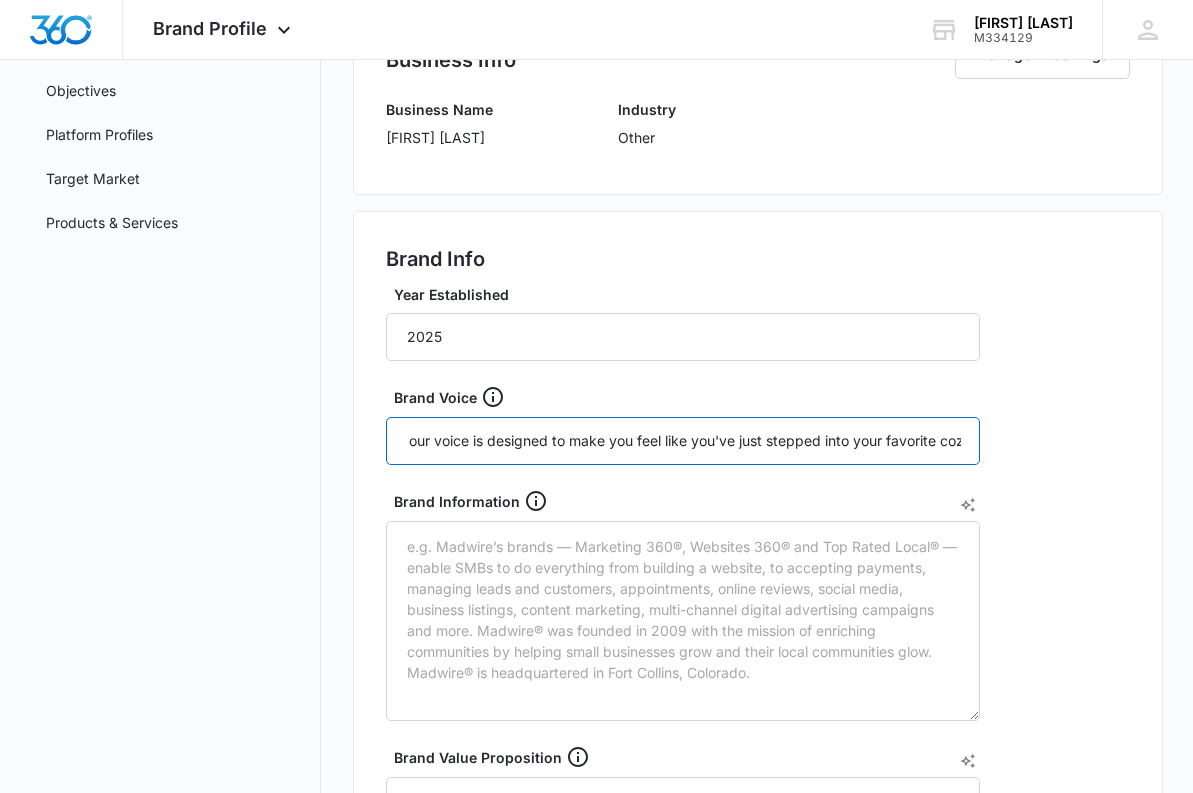 drag, startPoint x: 958, startPoint y: 441, endPoint x: 201, endPoint y: 413, distance: 757.51764 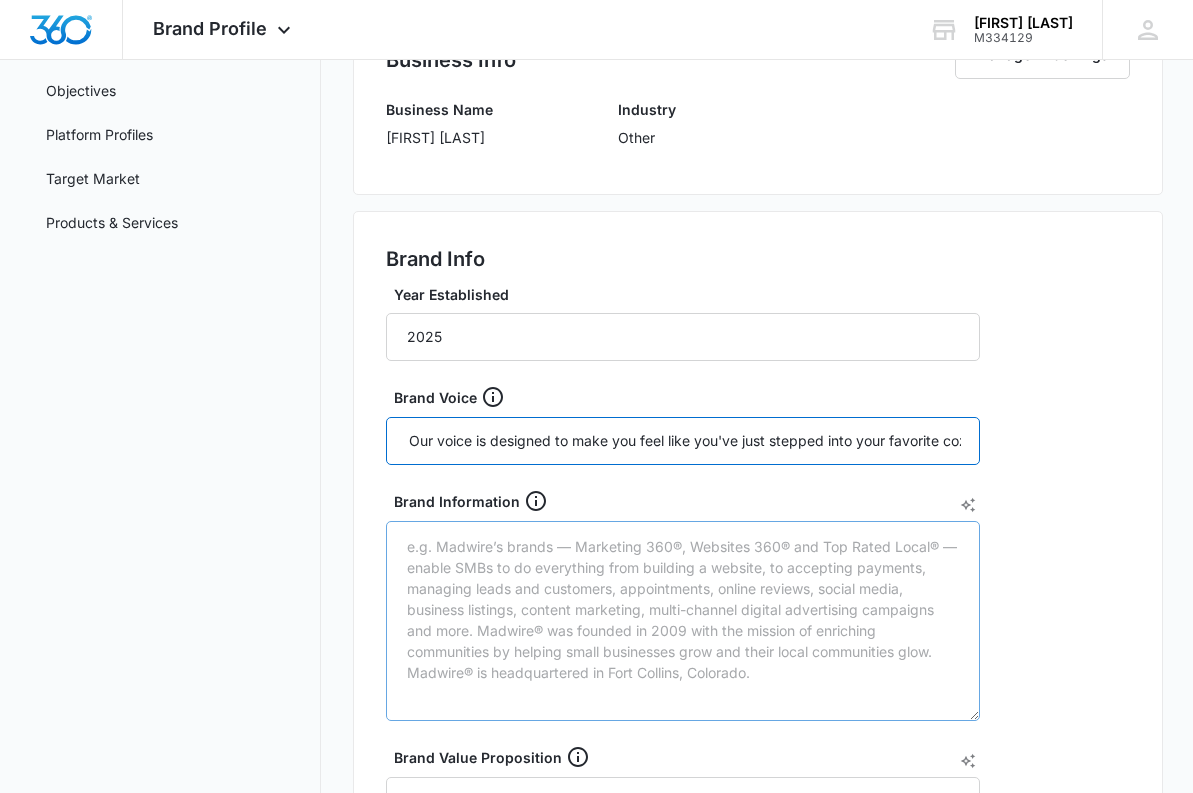 type on "Our voice is designed to make you feel like you've just stepped into your favorite cozy spot, where deliciousness meets good vibes." 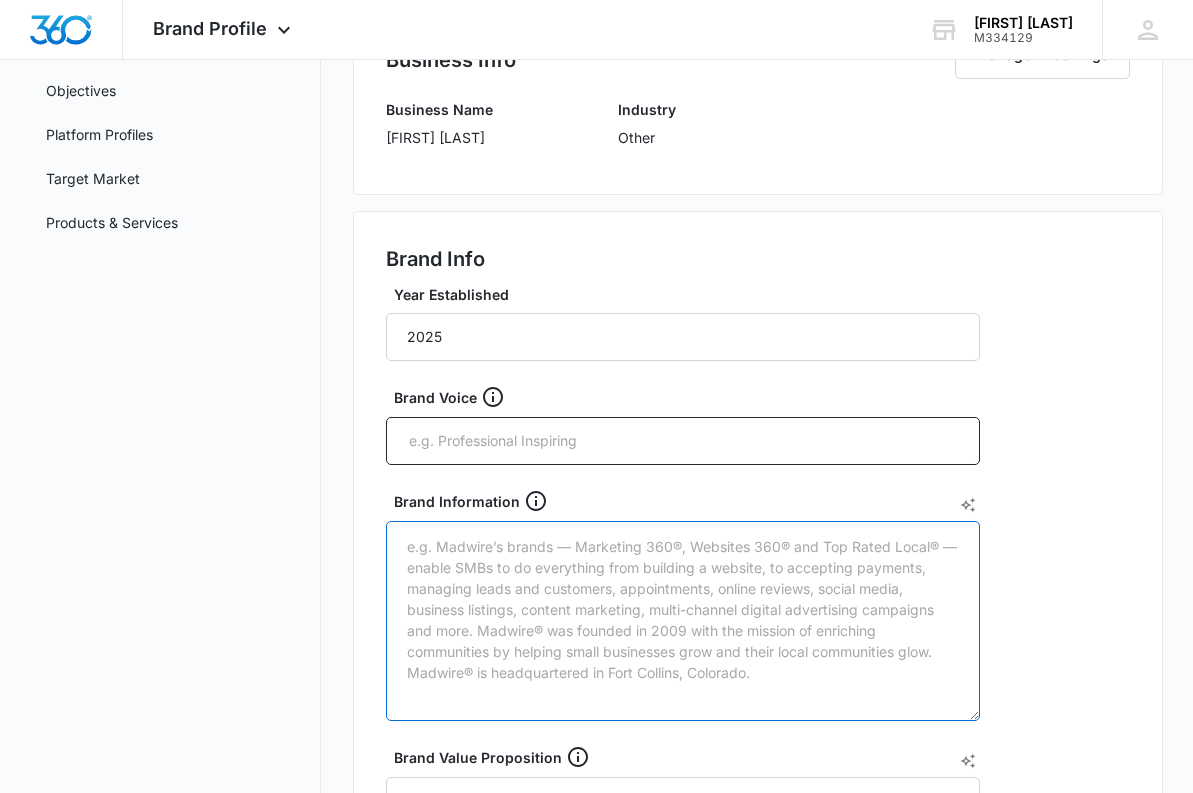 click on "Brand Information" at bounding box center [683, 621] 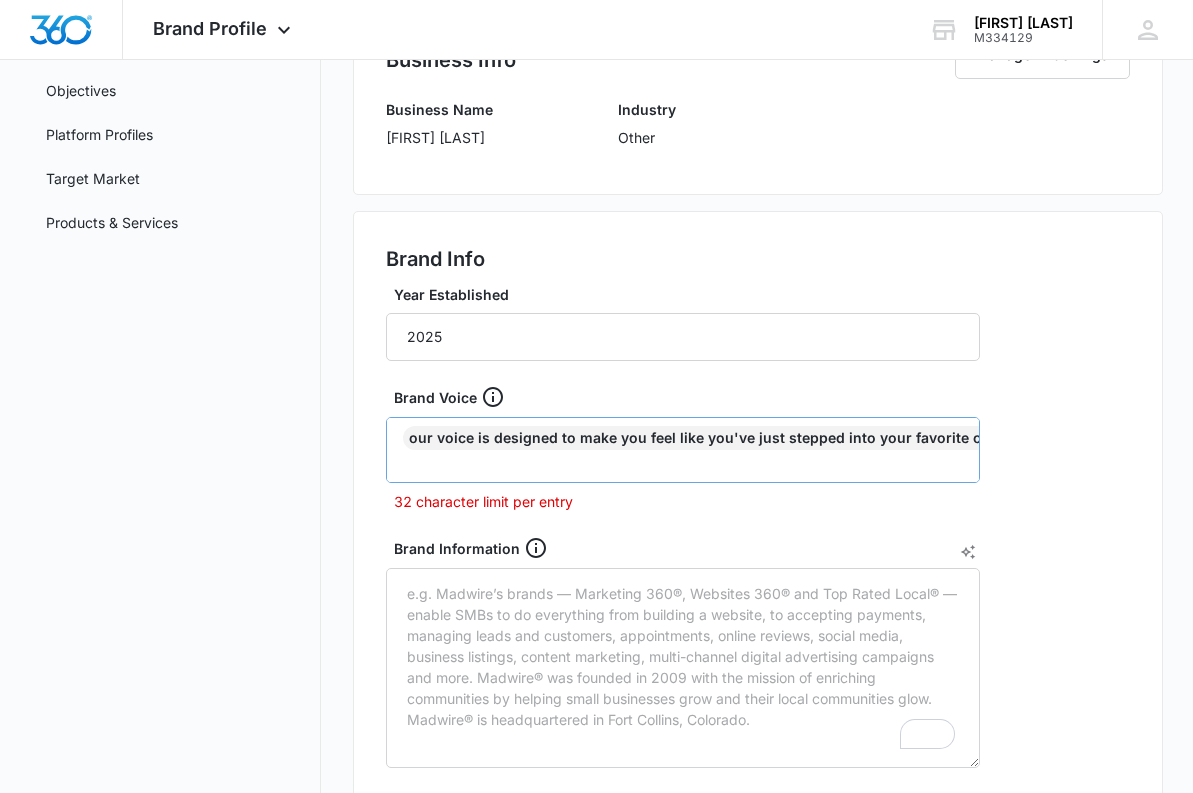 click on "Our voice is designed to make you feel like you've just stepped into your favorite cozy spot, where deliciousness meets good vibes." at bounding box center [683, 438] 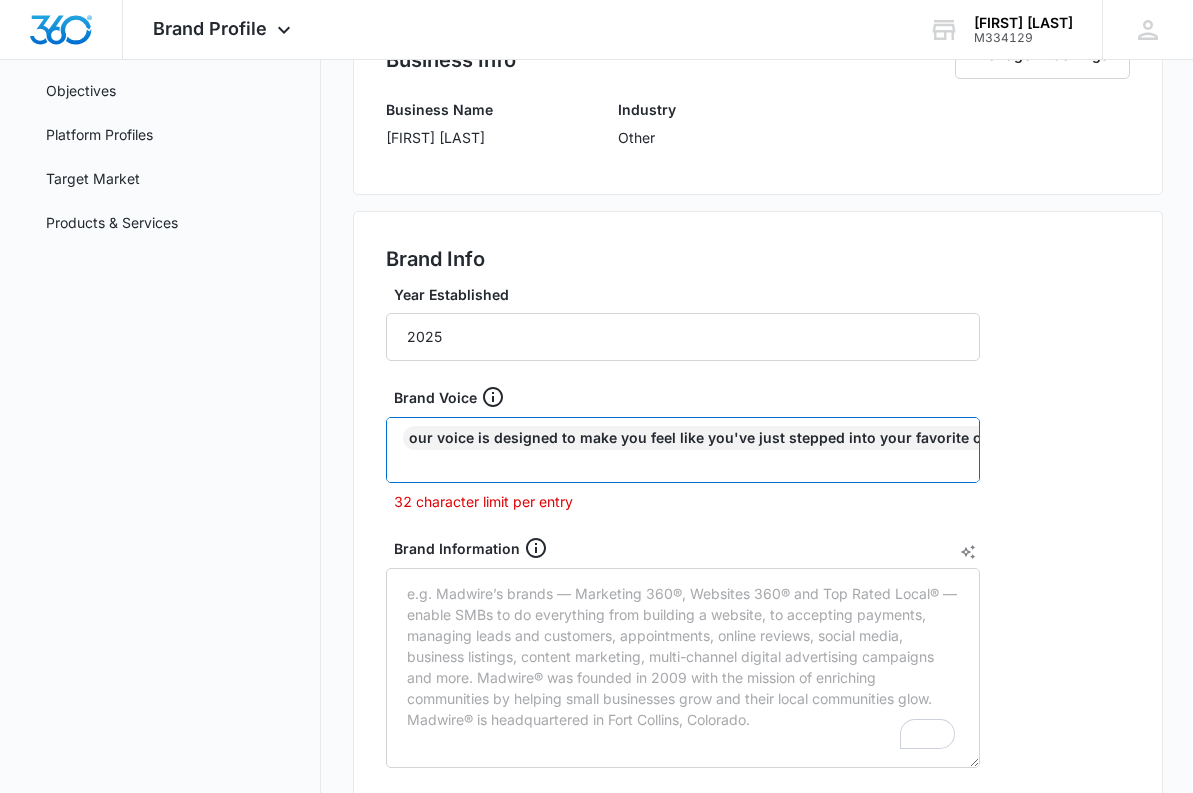 drag, startPoint x: 800, startPoint y: 453, endPoint x: 651, endPoint y: 405, distance: 156.54073 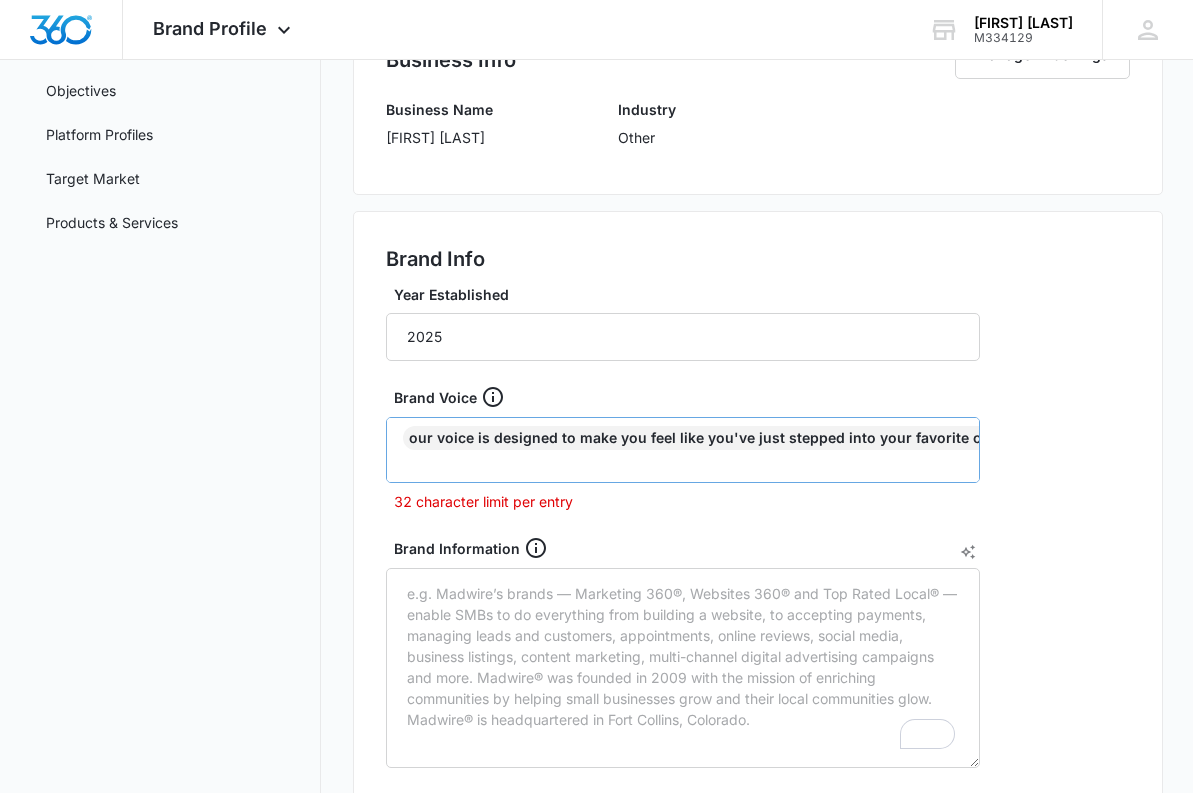 click on "Our voice is designed to make you feel like you've just stepped into your favorite cozy spot, where deliciousness meets good vibes." at bounding box center [875, 438] 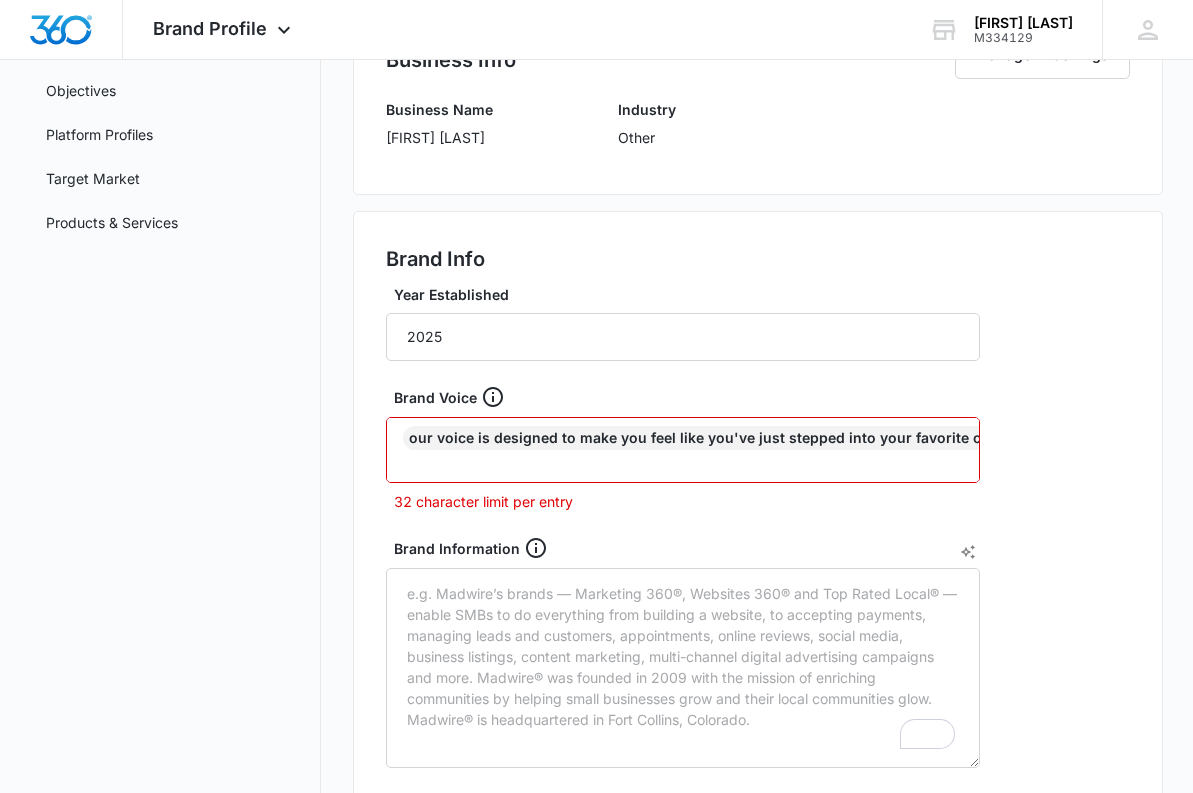 click on "Year Established 2025 Brand Voice Our voice is designed to make you feel like you've just stepped into your favorite cozy spot, where deliciousness meets good vibes. 32 character limit per entry Brand Information Brand Value Proposition Brand Slogan Save" at bounding box center (683, 732) 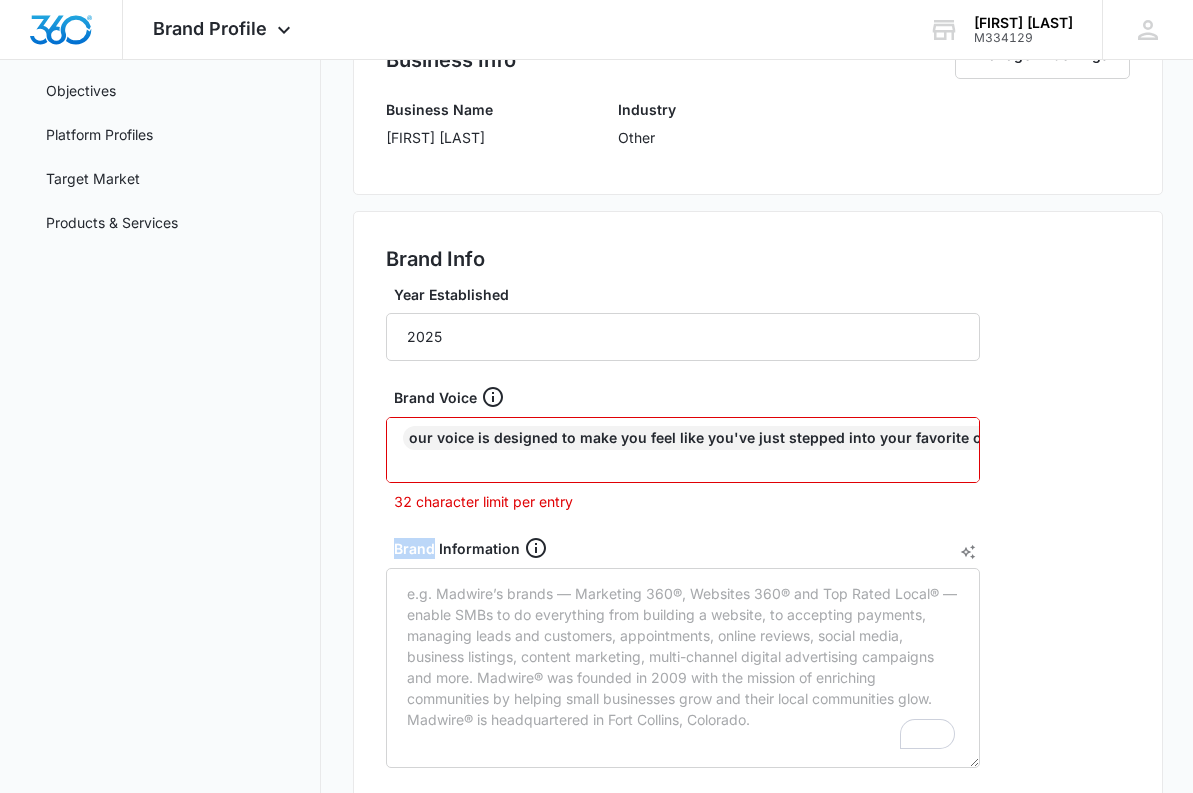click on "Year Established 2025 Brand Voice Our voice is designed to make you feel like you've just stepped into your favorite cozy spot, where deliciousness meets good vibes. 32 character limit per entry Brand Information Brand Value Proposition Brand Slogan Save" at bounding box center [683, 732] 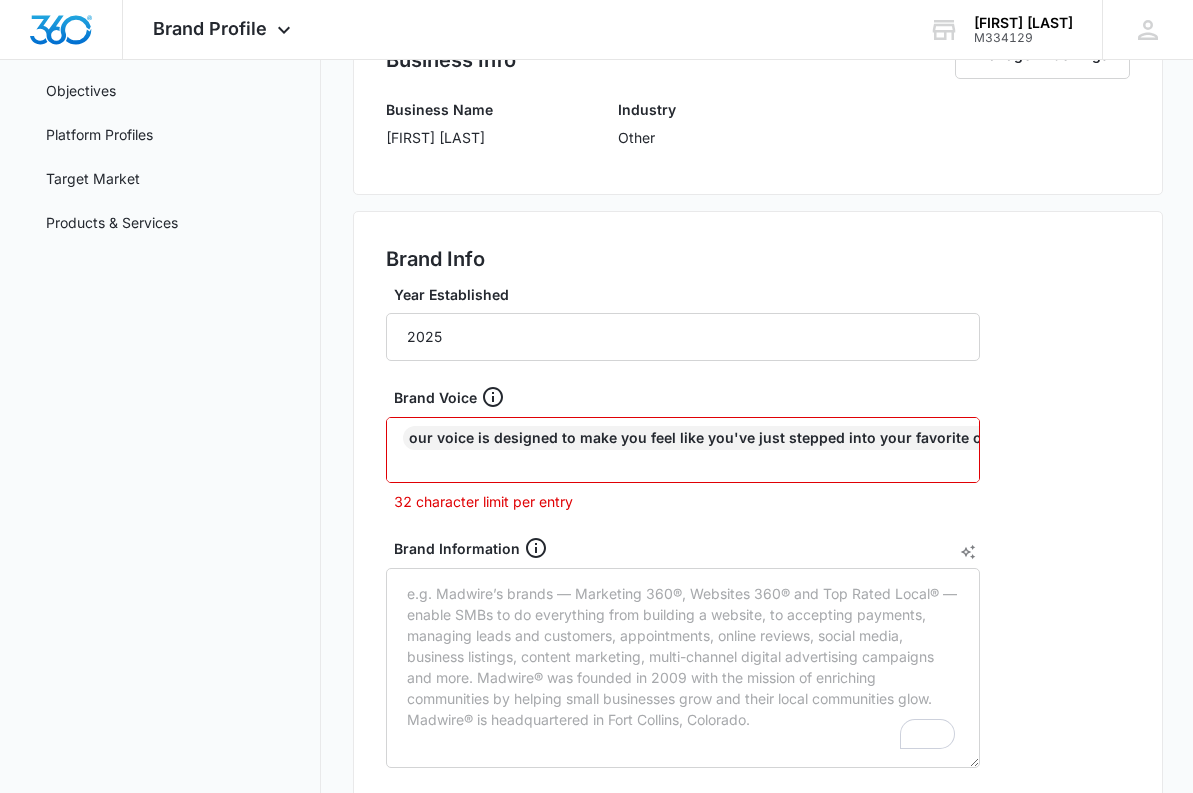 drag, startPoint x: 1015, startPoint y: 509, endPoint x: 949, endPoint y: 495, distance: 67.46851 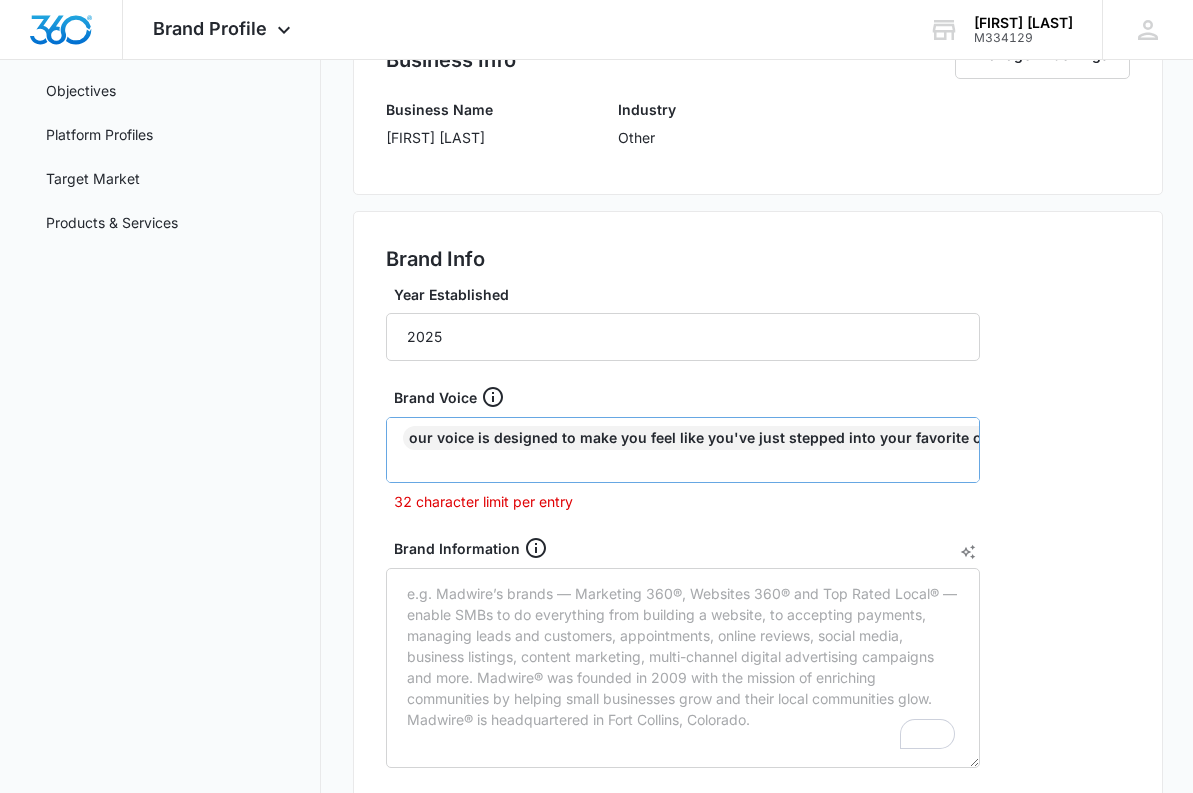 click on "Brand Info Year Established 2025 Brand Voice Our voice is designed to make you feel like you've just stepped into your favorite cozy spot, where deliciousness meets good vibes. 32 character limit per entry Brand Information Brand Value Proposition Brand Slogan Save" at bounding box center [758, 712] 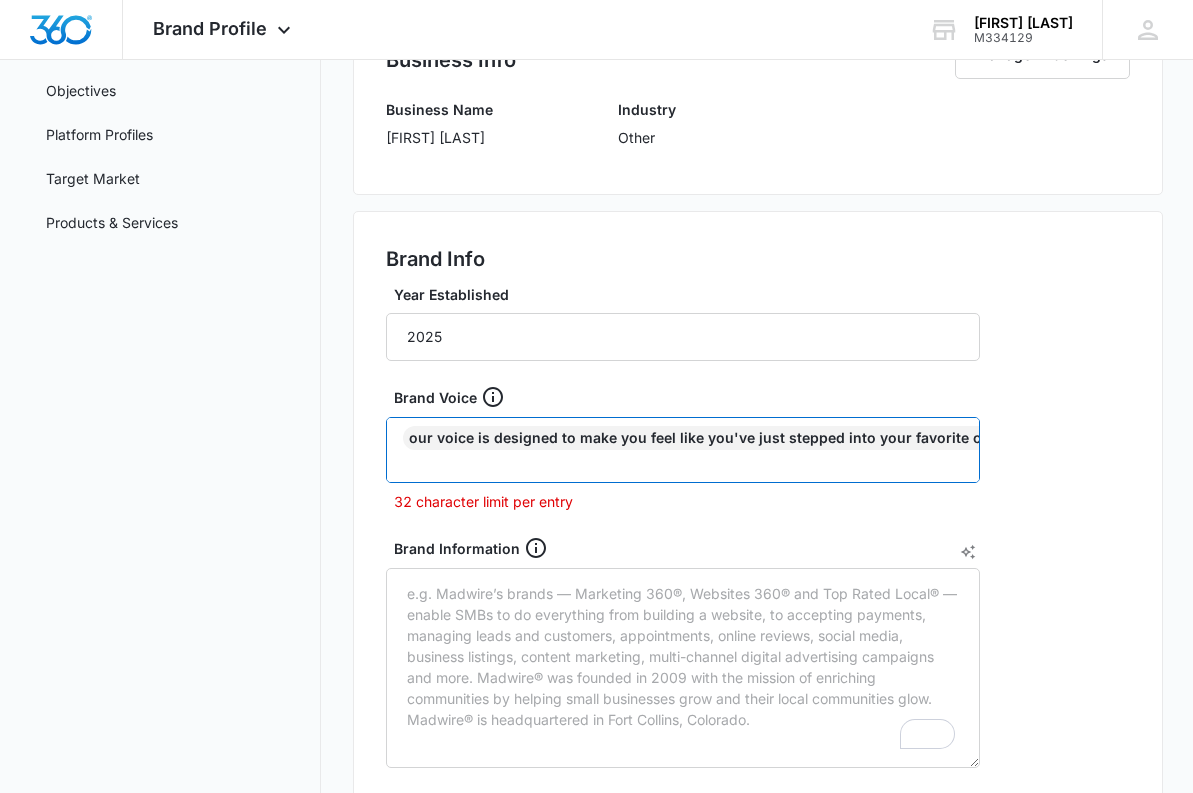 drag, startPoint x: 856, startPoint y: 462, endPoint x: 832, endPoint y: 411, distance: 56.364883 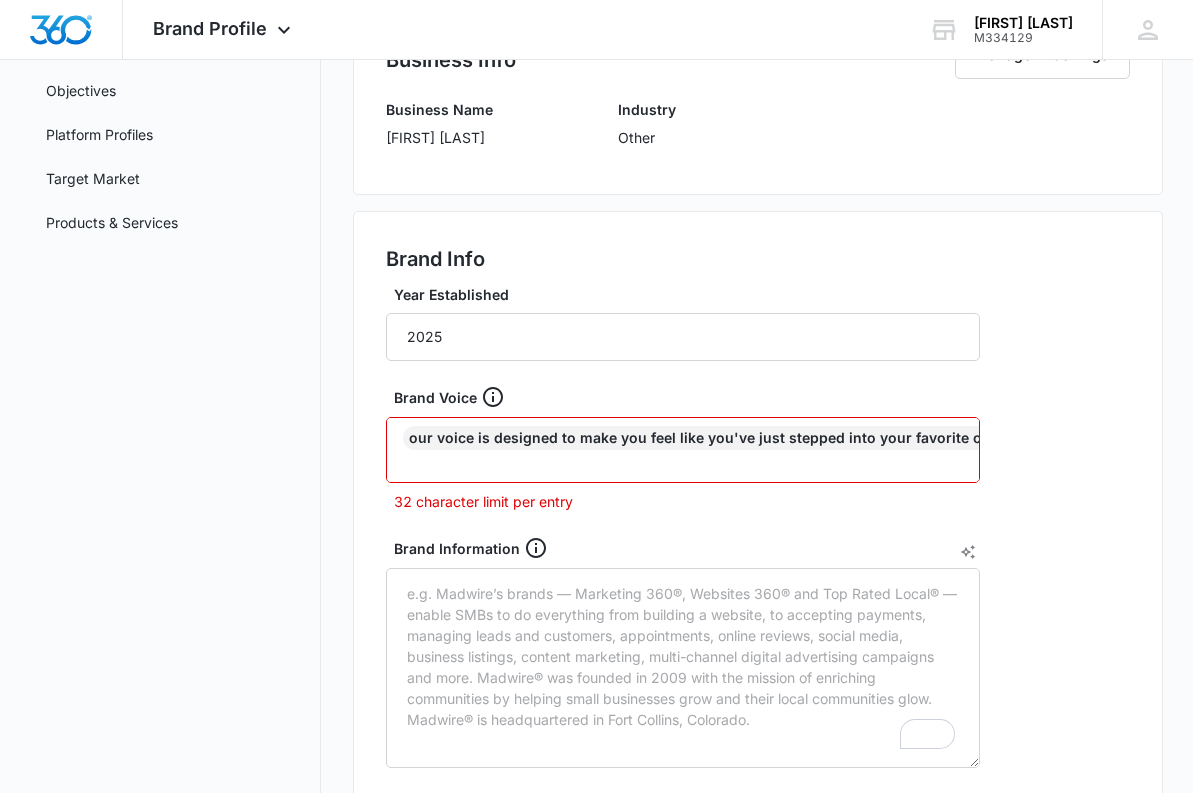 click on "Brand Voice Our voice is designed to make you feel like you've just stepped into your favorite cozy spot, where deliciousness meets good vibes. 32 character limit per entry" at bounding box center [683, 448] 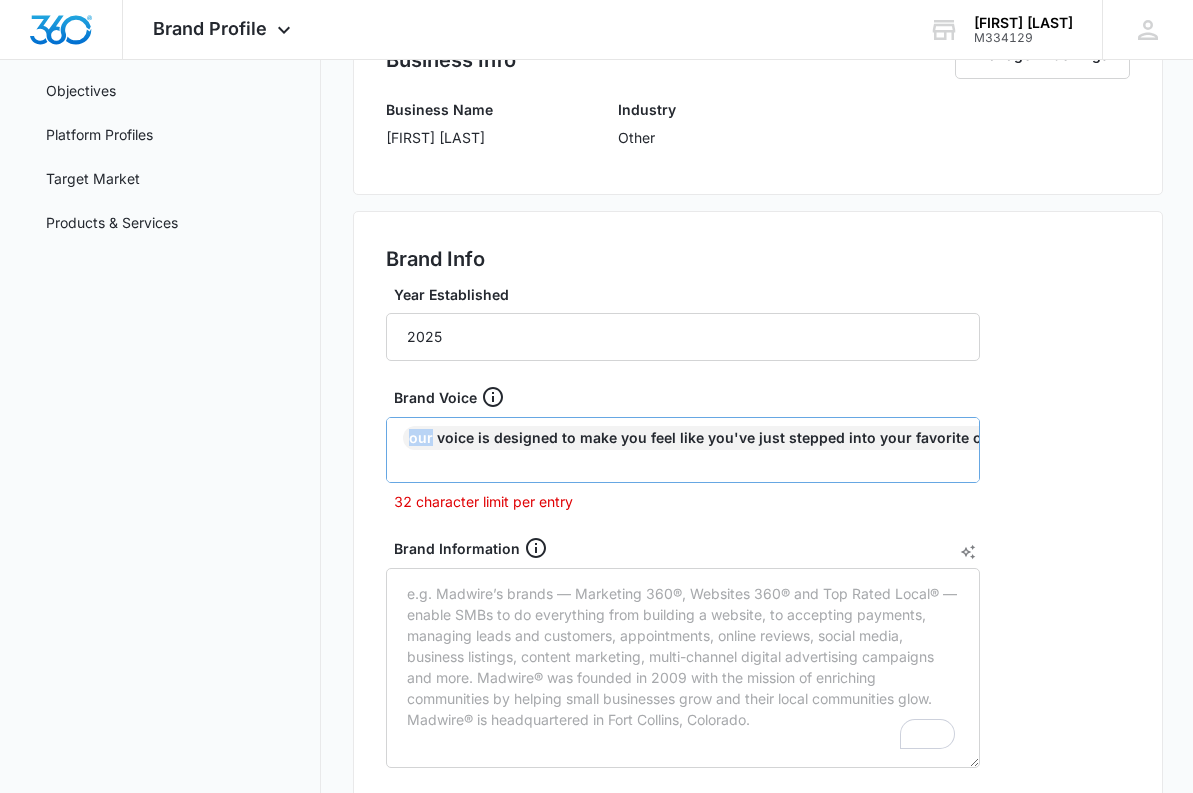 drag, startPoint x: 832, startPoint y: 411, endPoint x: 821, endPoint y: 430, distance: 21.954498 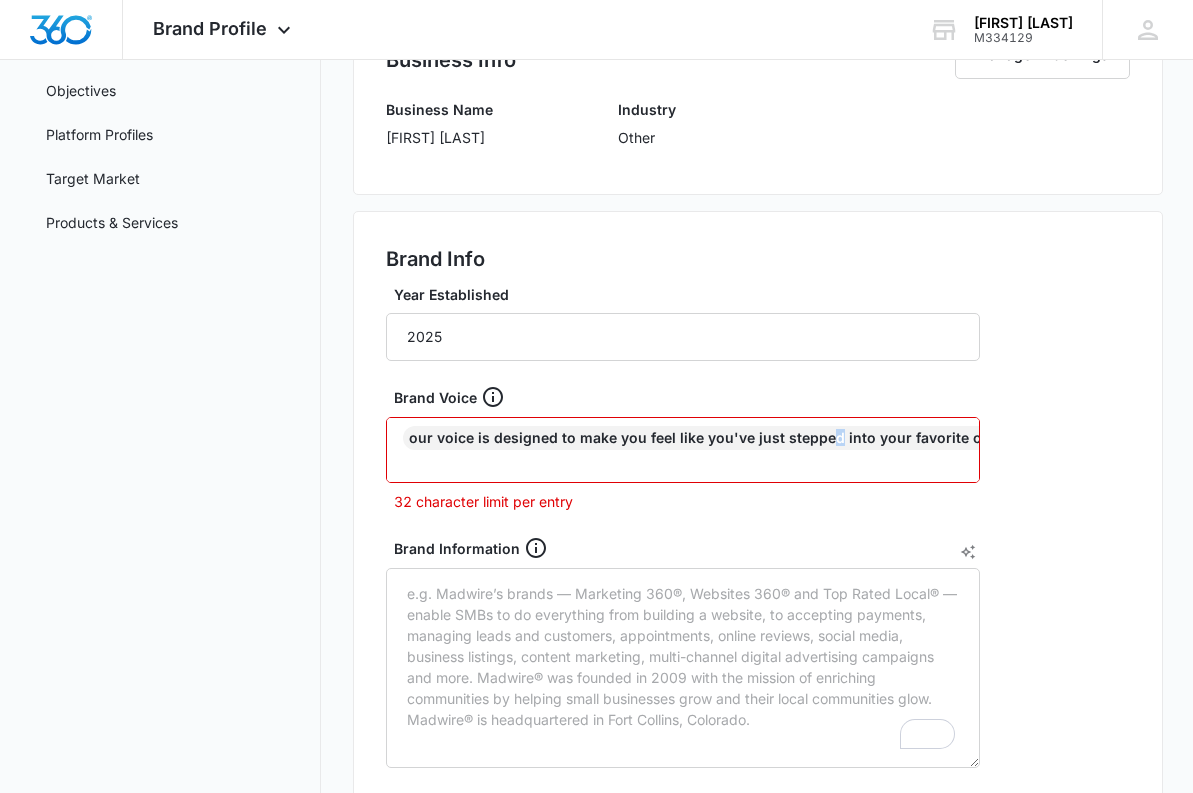drag, startPoint x: 825, startPoint y: 431, endPoint x: 1006, endPoint y: 404, distance: 183.00273 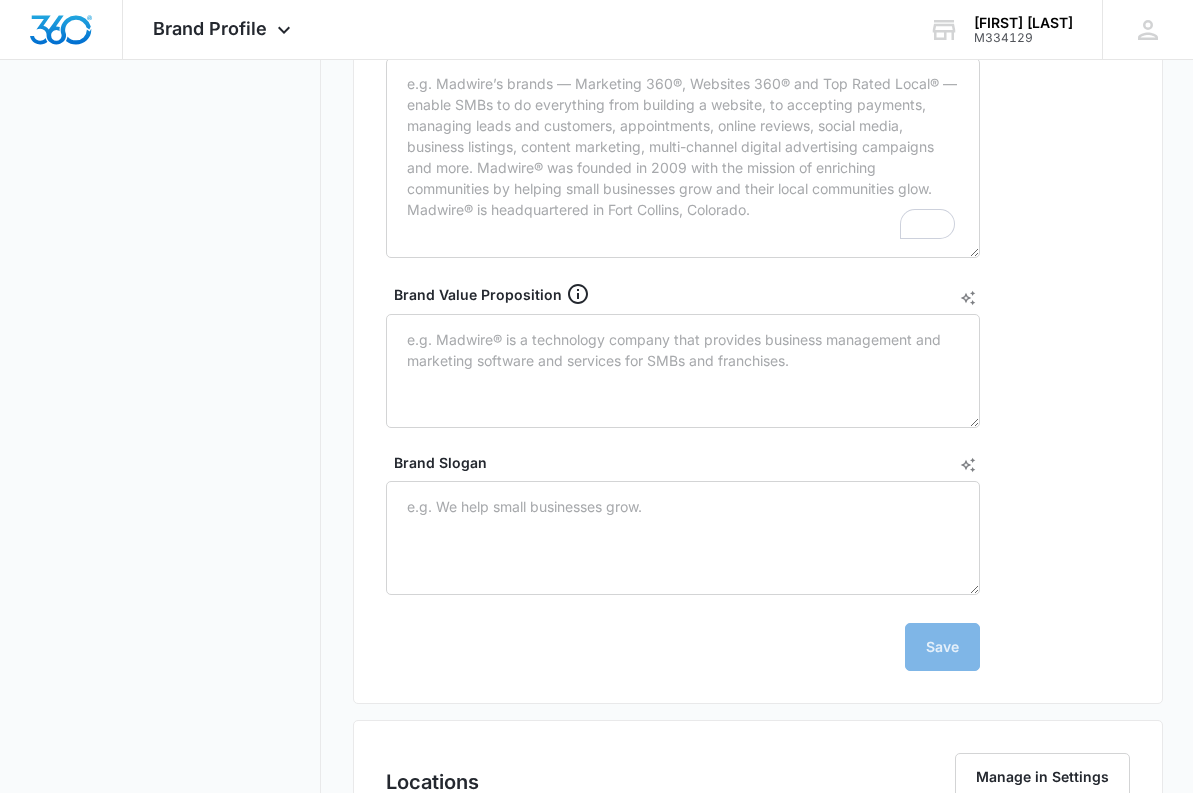 scroll, scrollTop: 707, scrollLeft: 0, axis: vertical 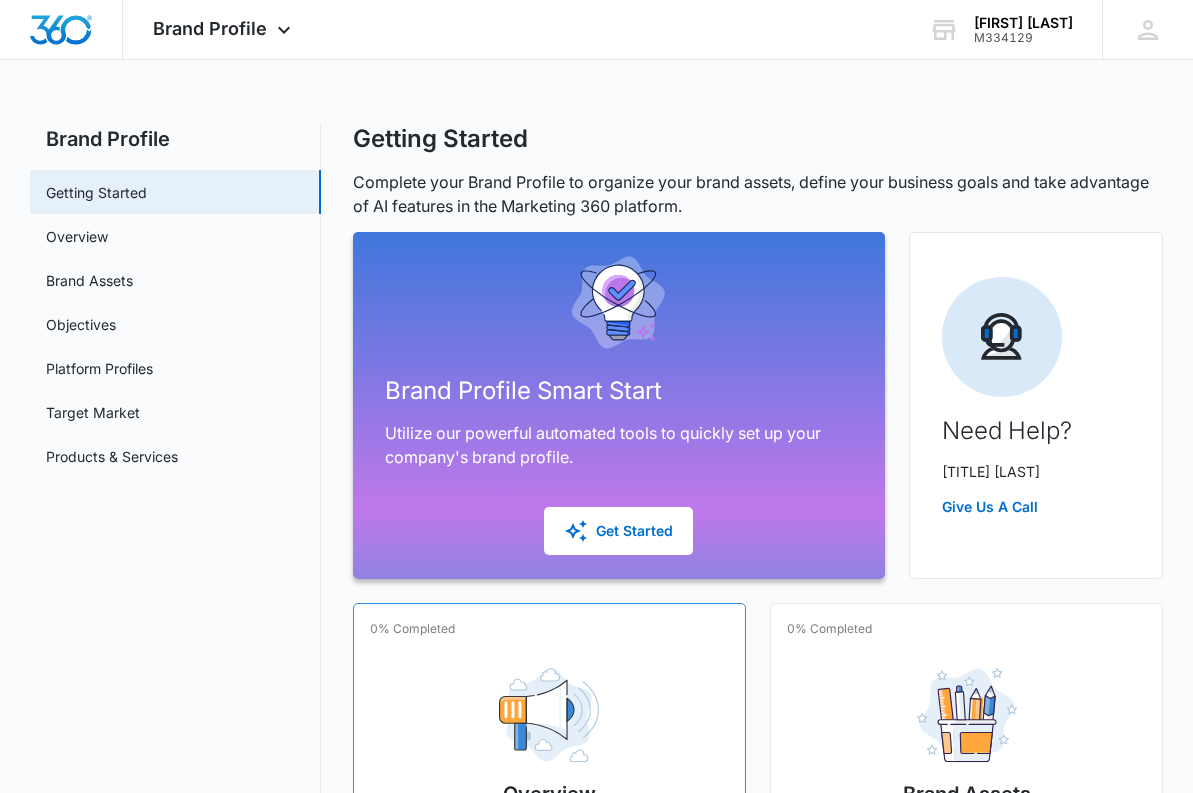click at bounding box center [549, 715] 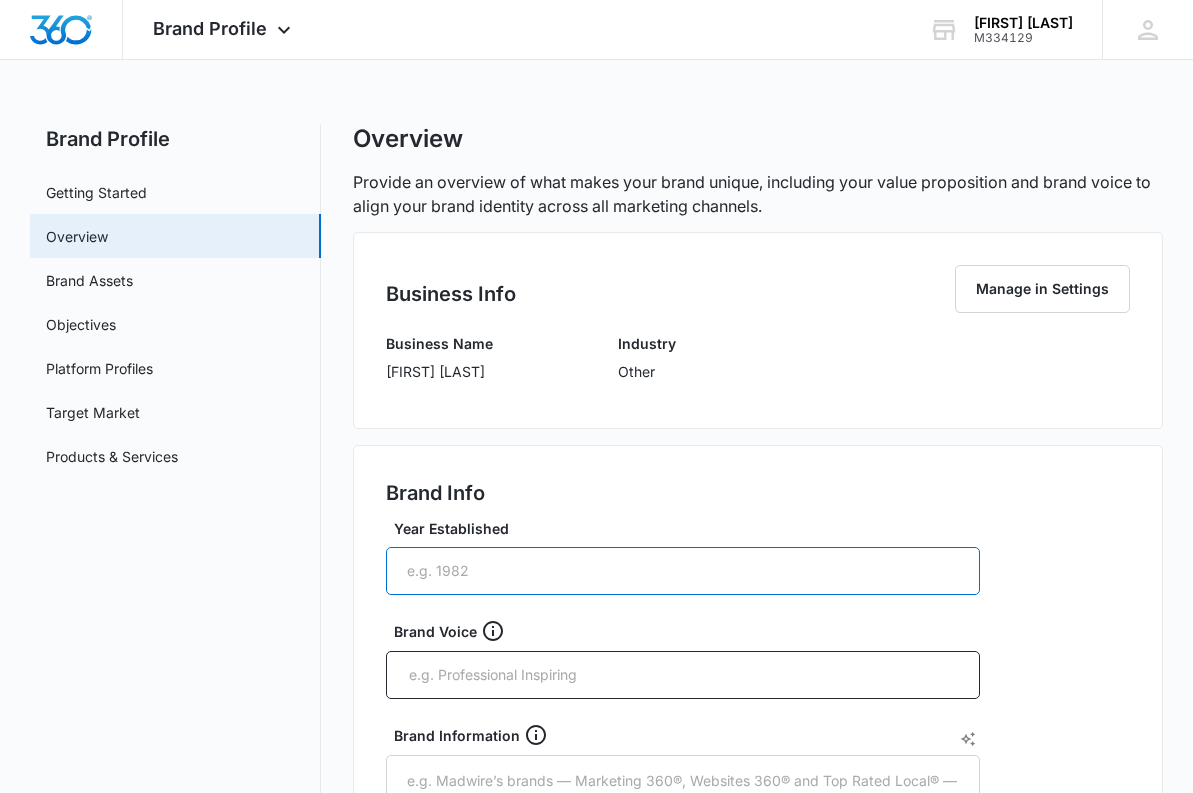 click on "Year Established" at bounding box center (683, 571) 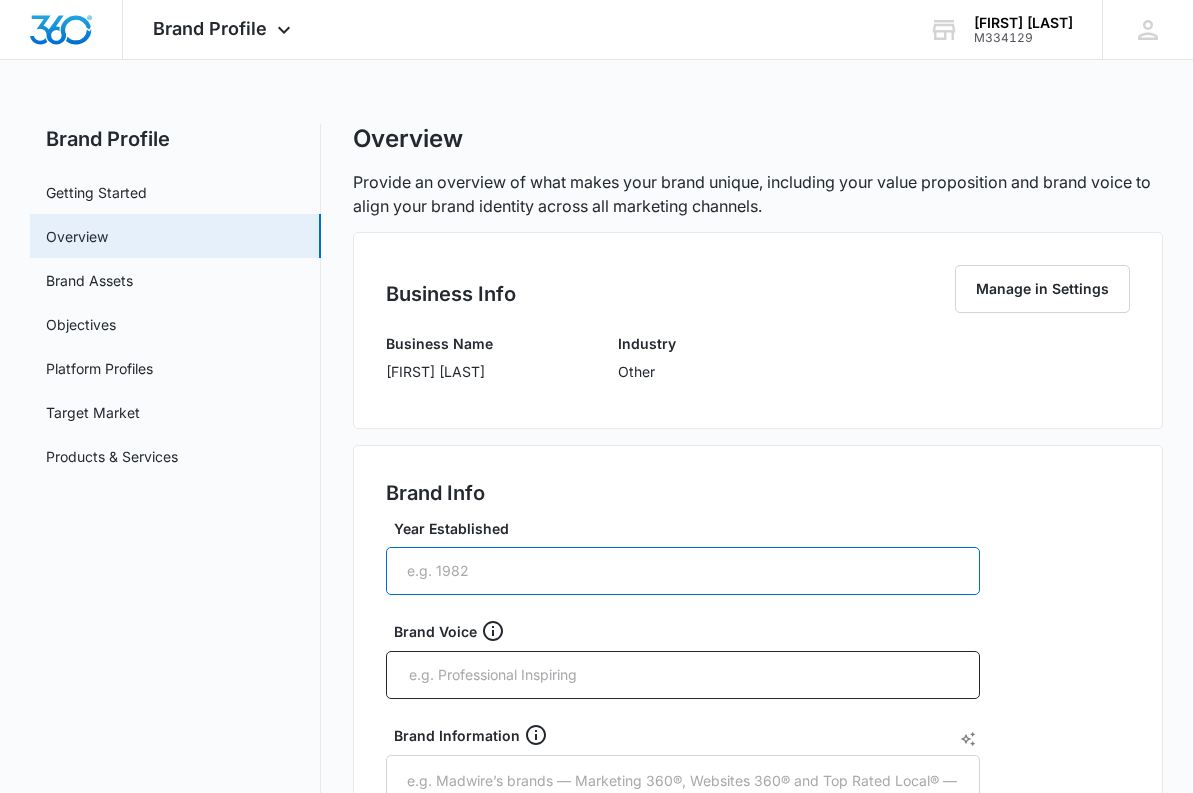 type on "2025" 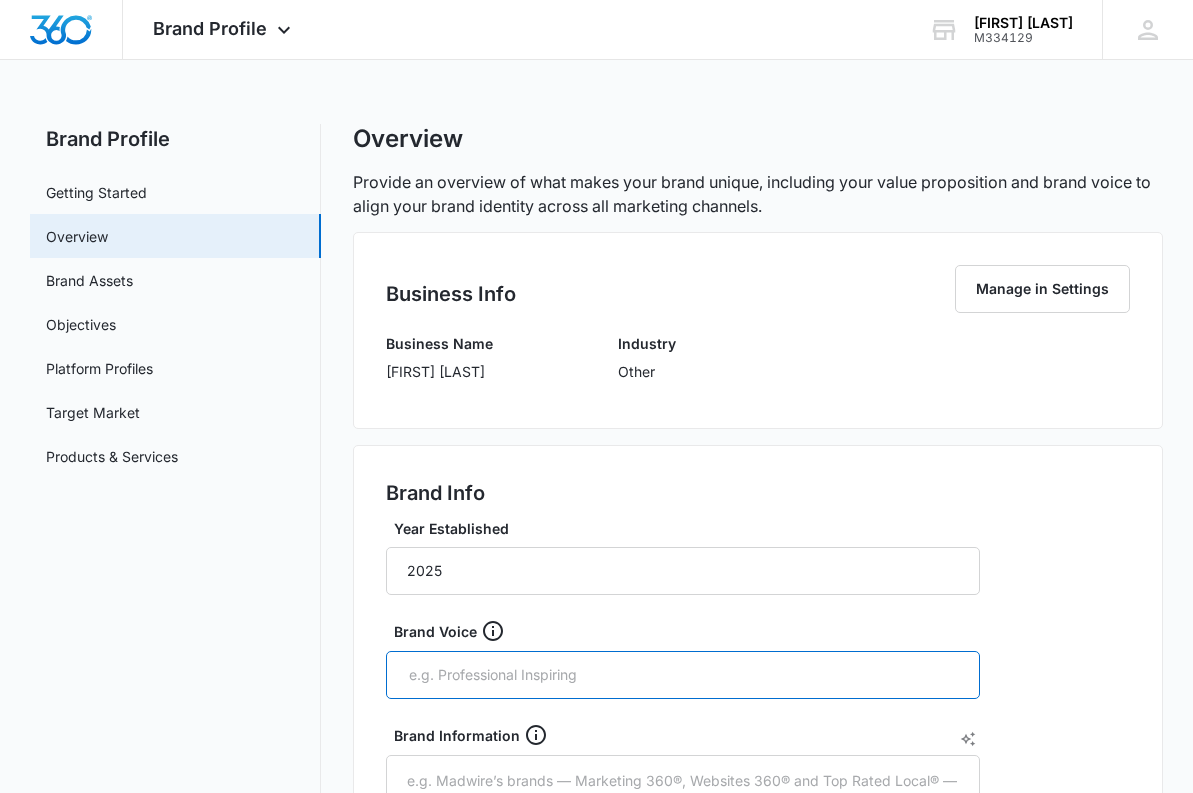 click at bounding box center (685, 675) 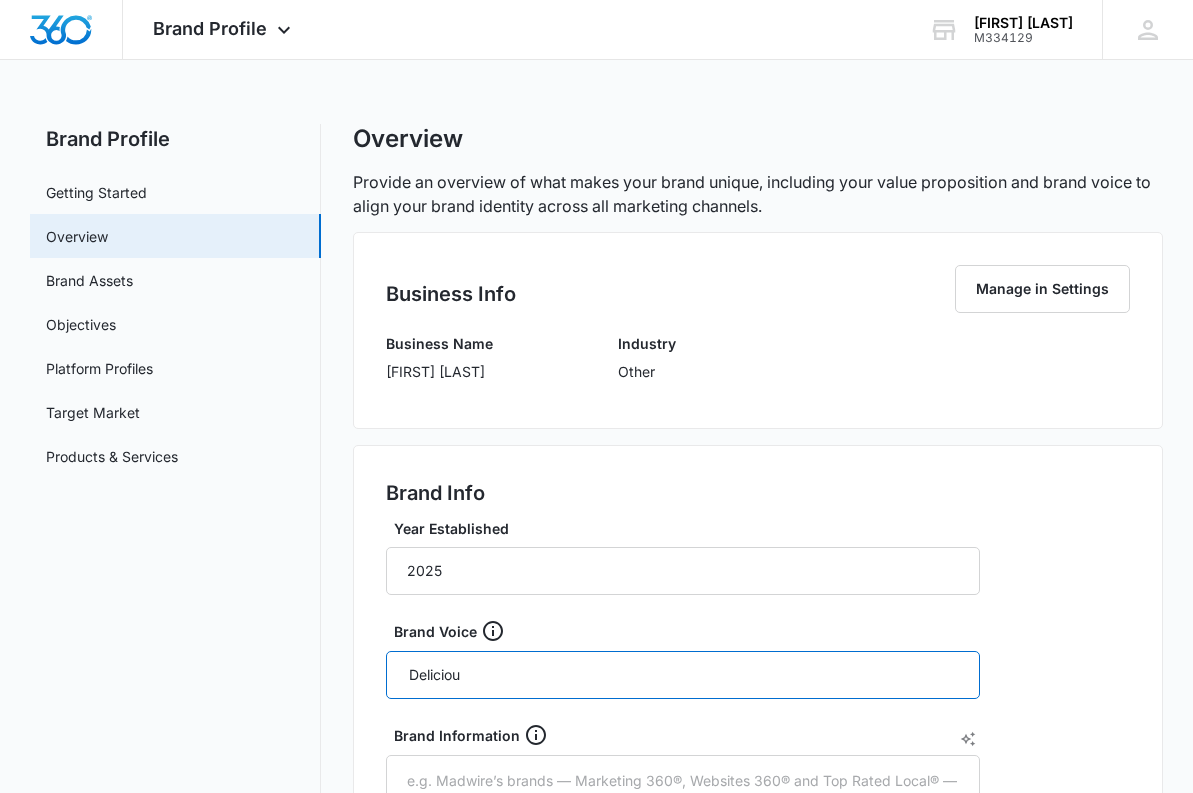 type on "Delicious" 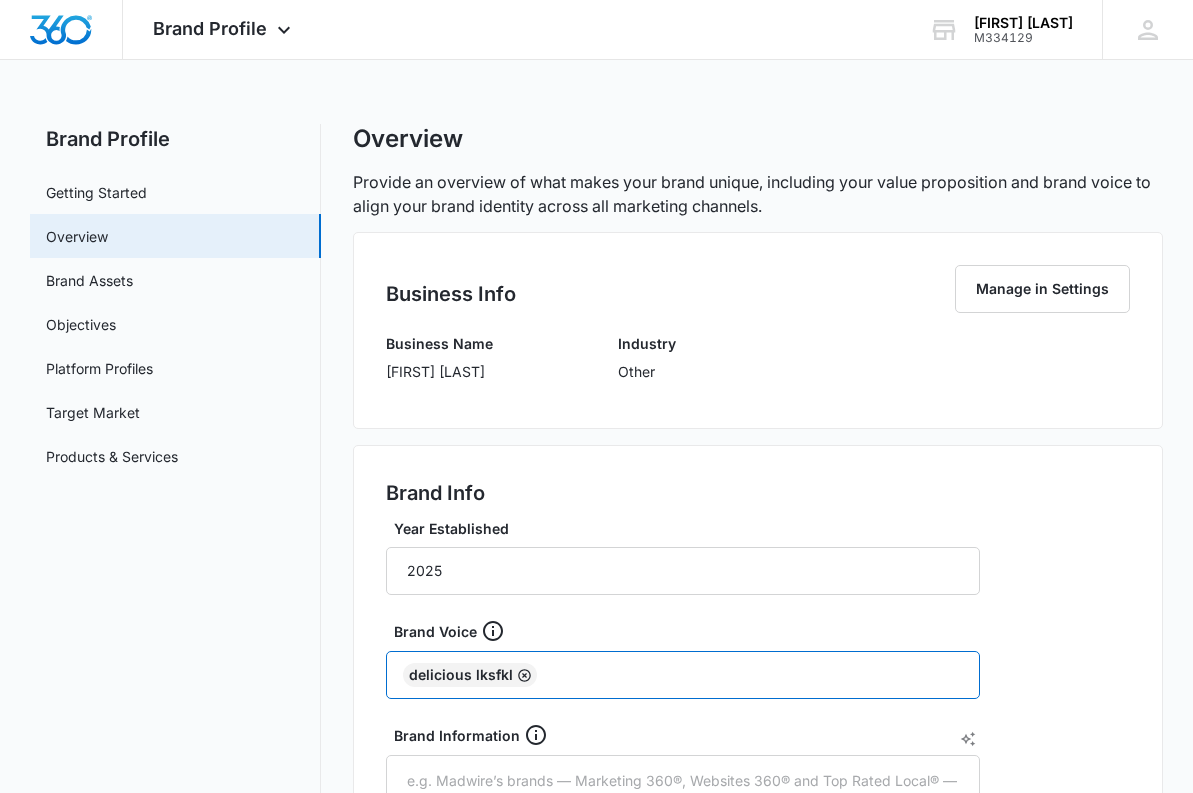 click at bounding box center (524, 675) 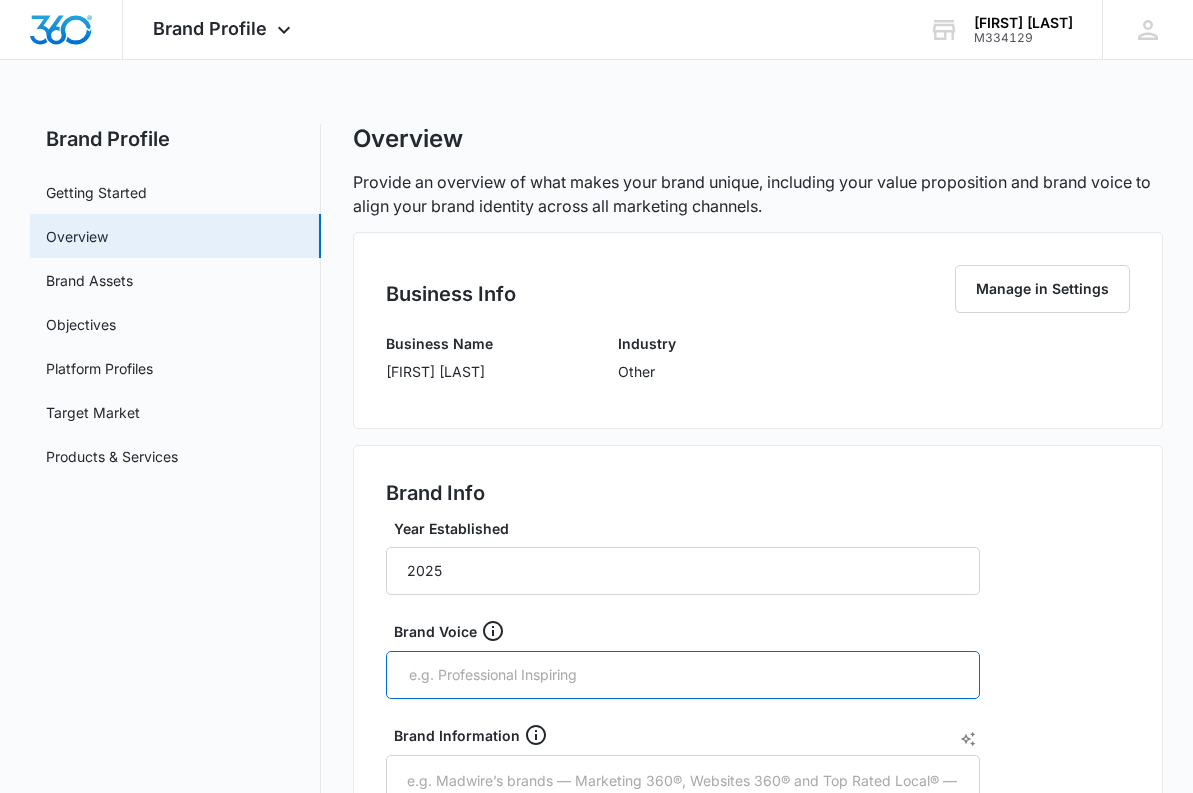 click at bounding box center [685, 675] 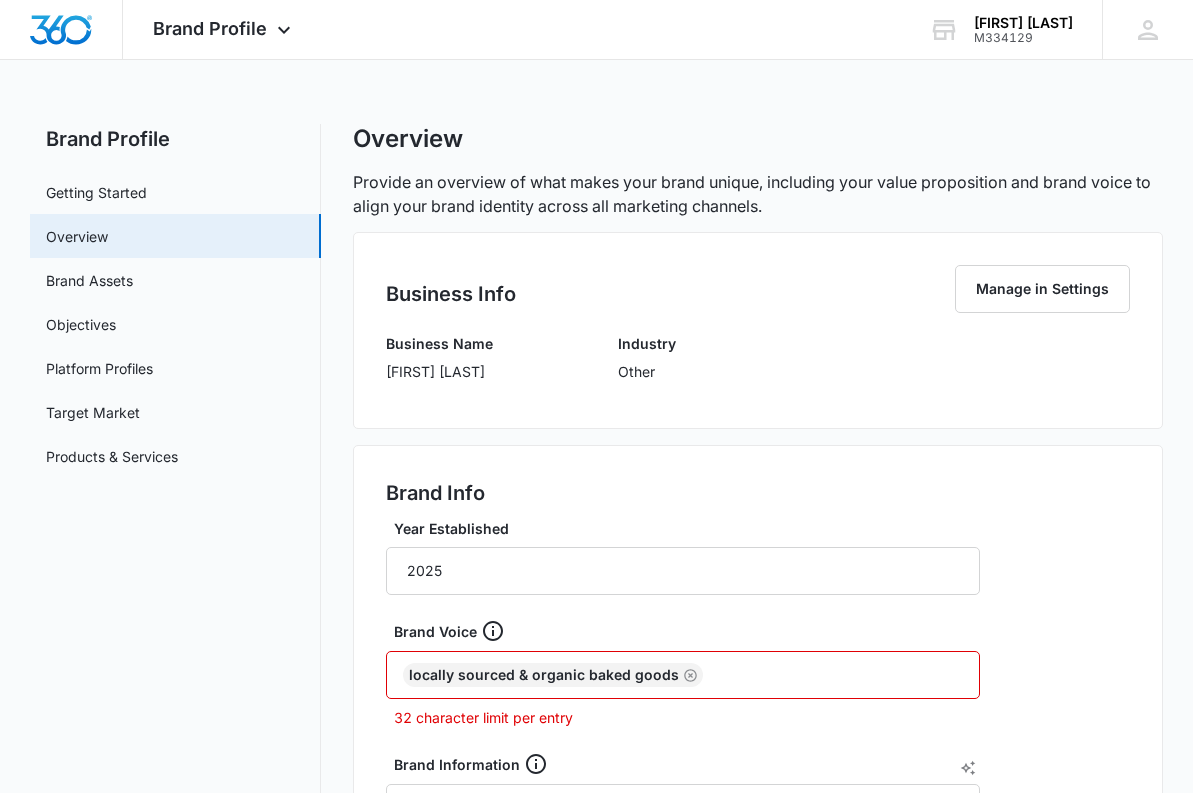 click on "Brand Information" at bounding box center [691, 764] 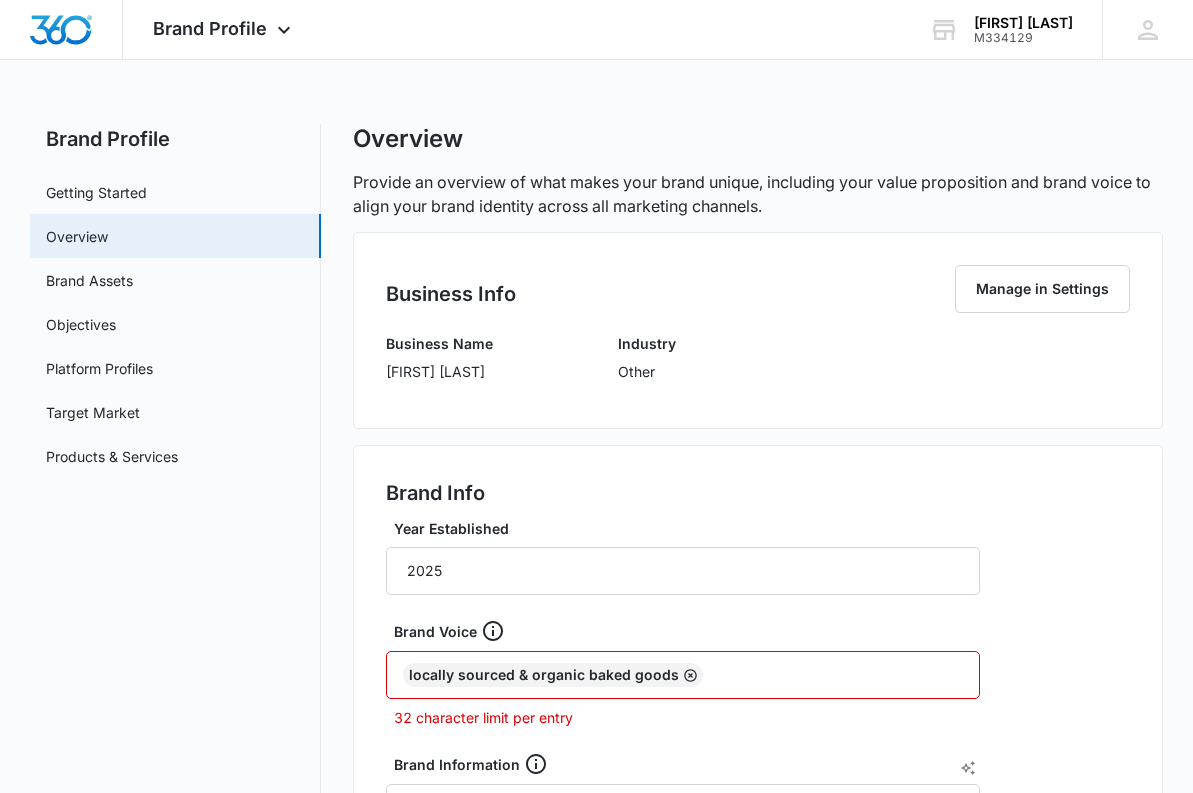 click at bounding box center (690, 675) 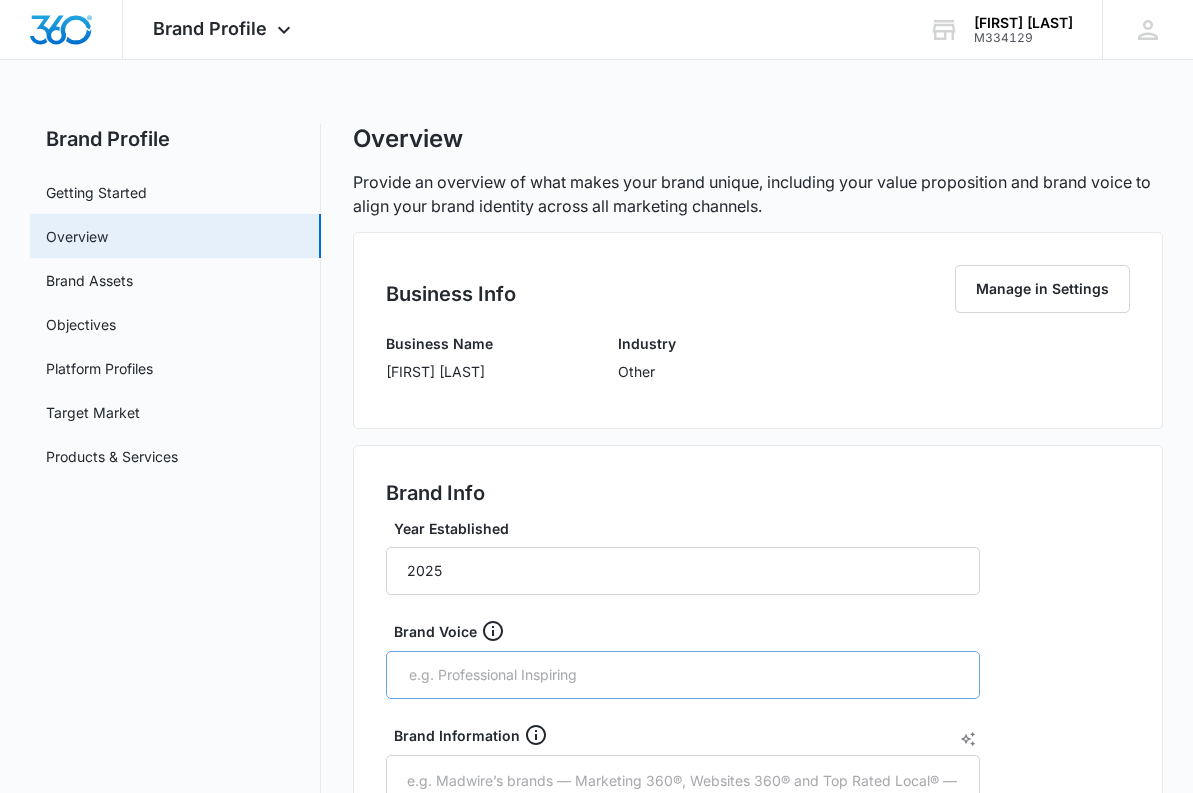 click at bounding box center [683, 675] 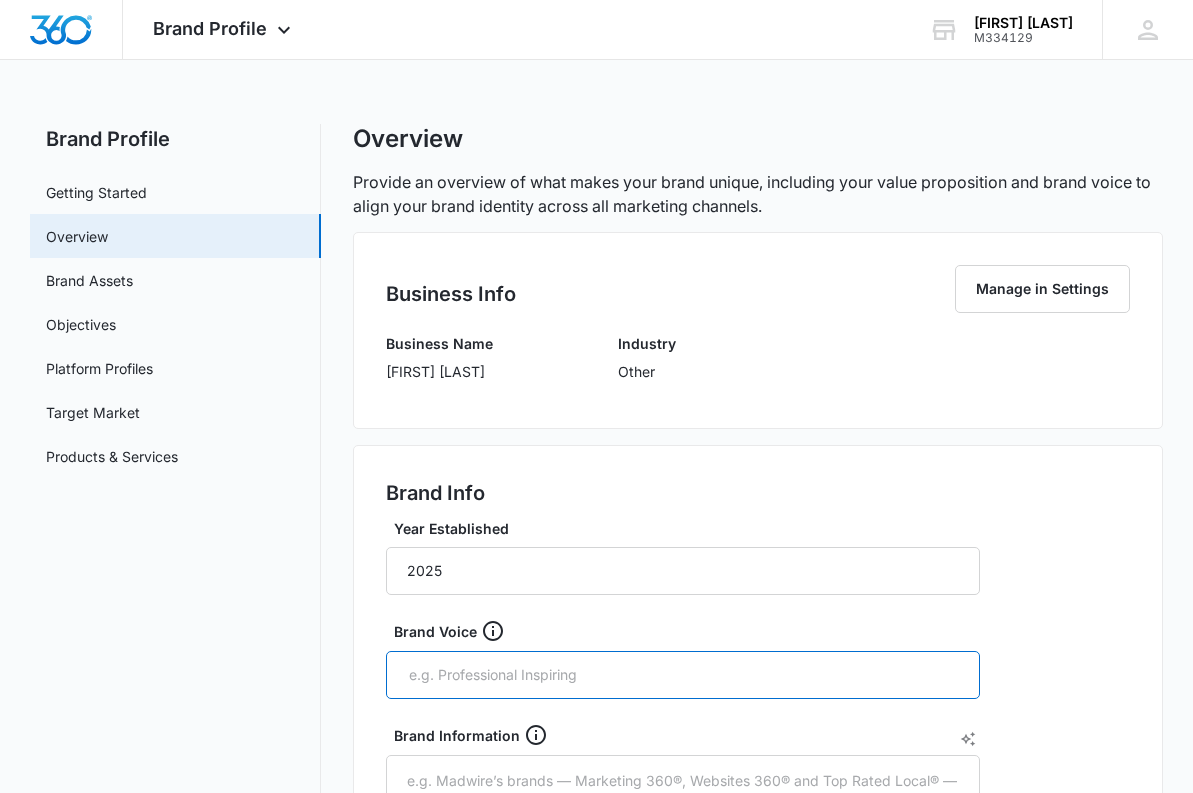 click at bounding box center (685, 675) 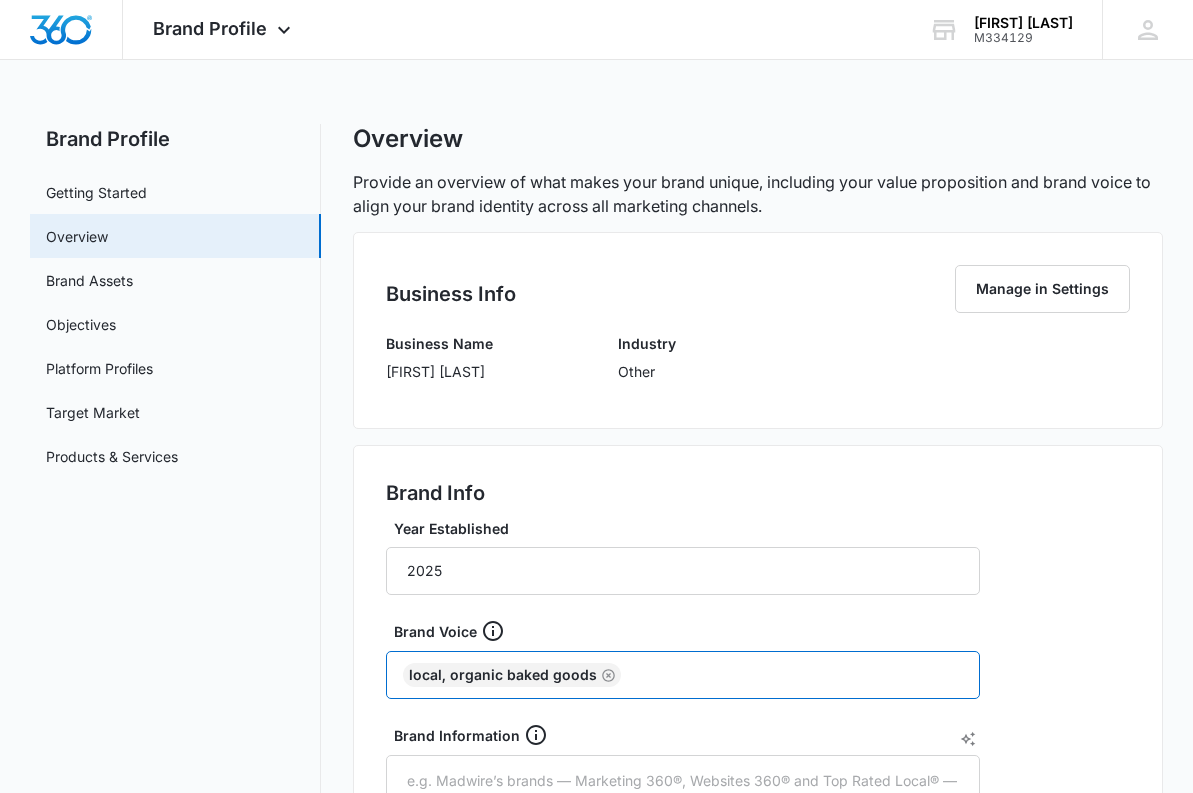 paste on "Signature Latte Flights" 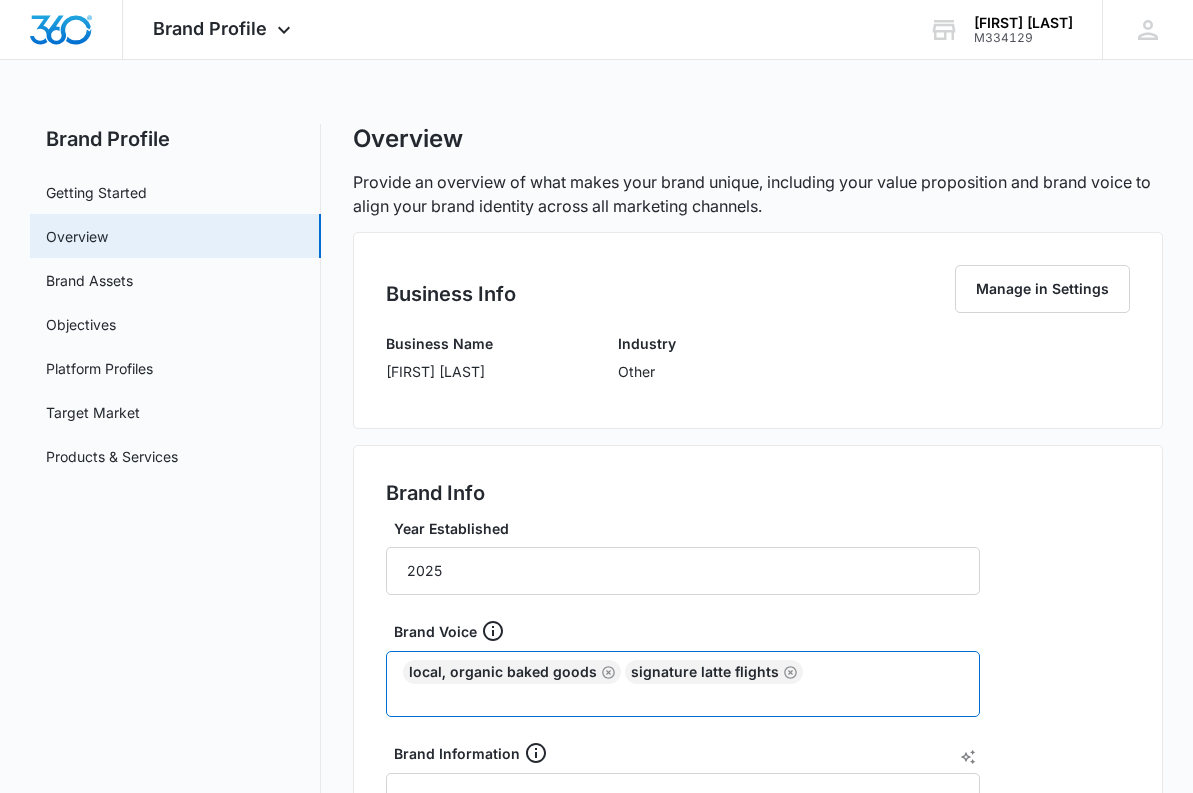 paste on "Cozy, Plant-Filled Cafe" 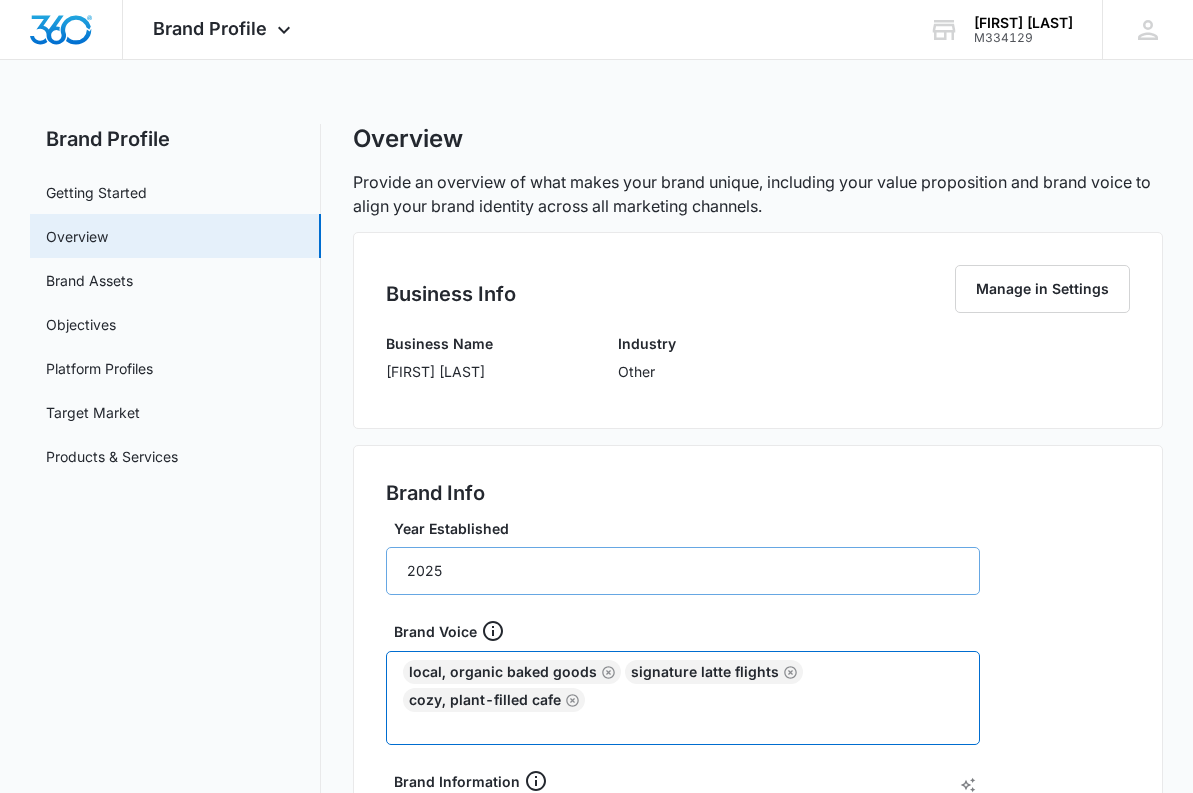 paste on "Live Acoustic Music" 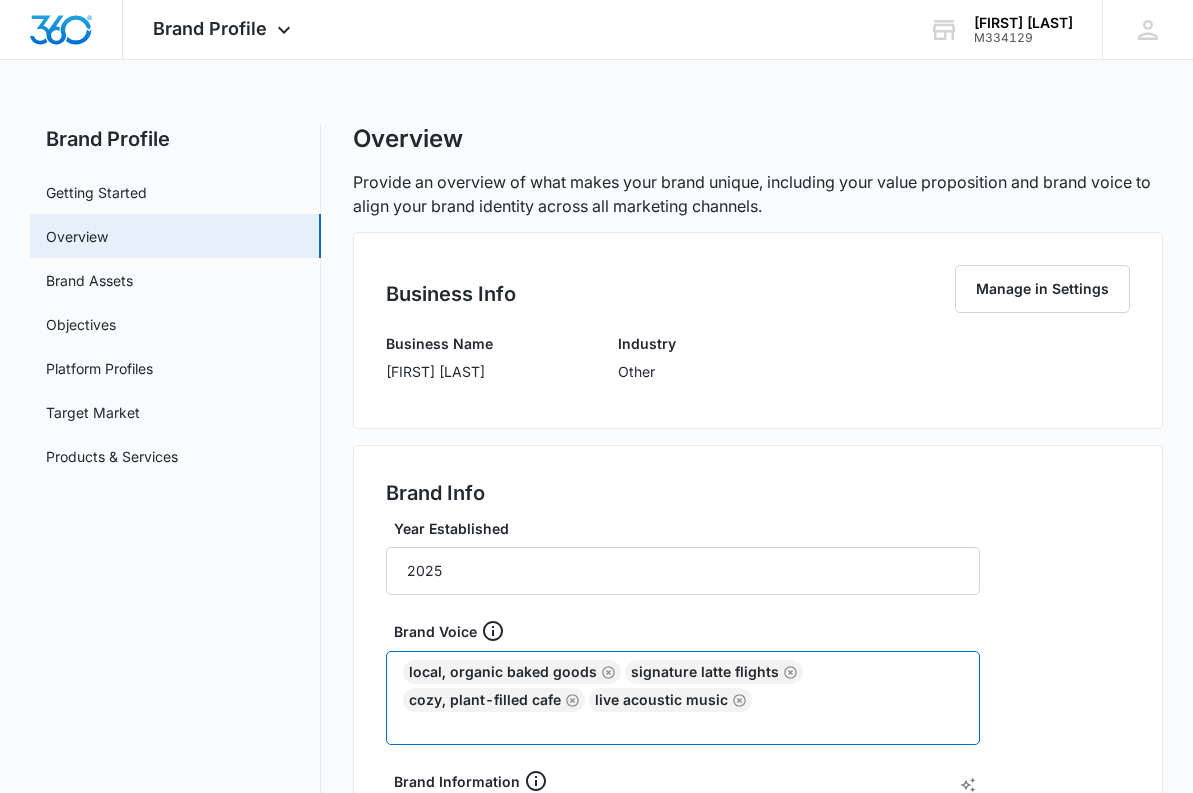 paste on "Playful Menu Names" 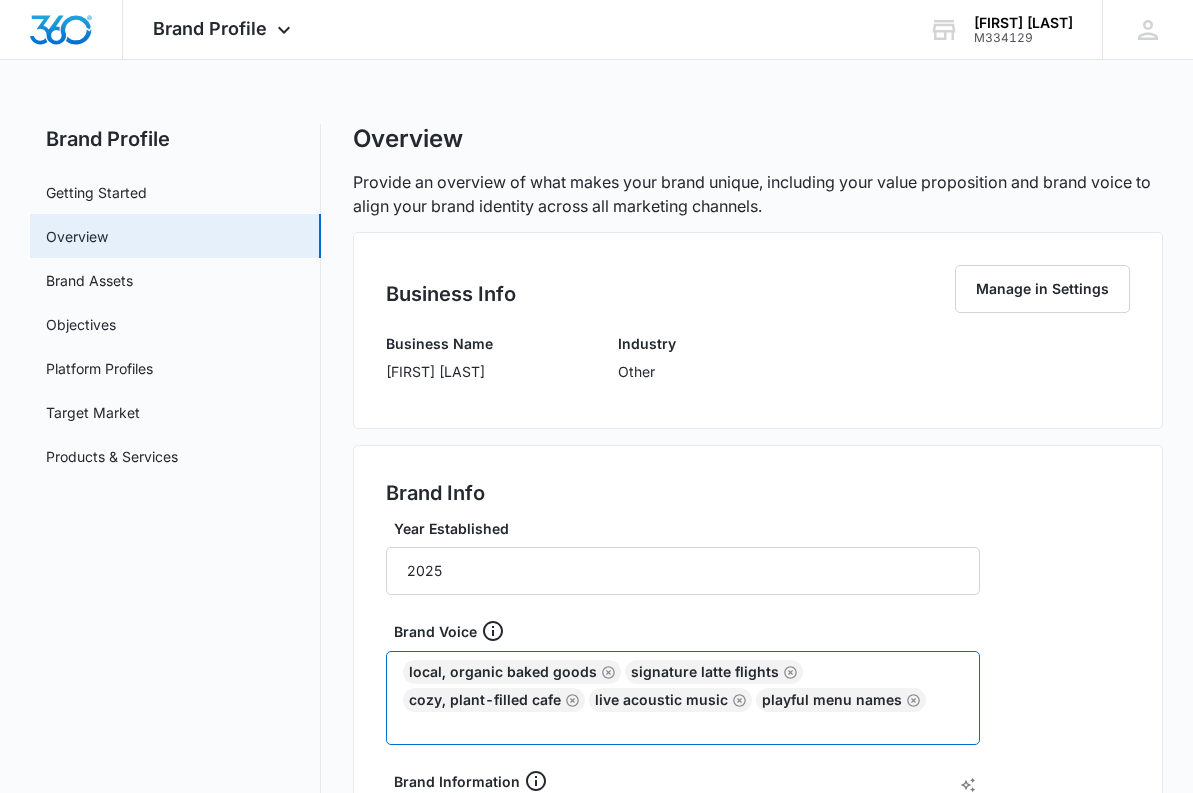 paste on "Full Catering Options" 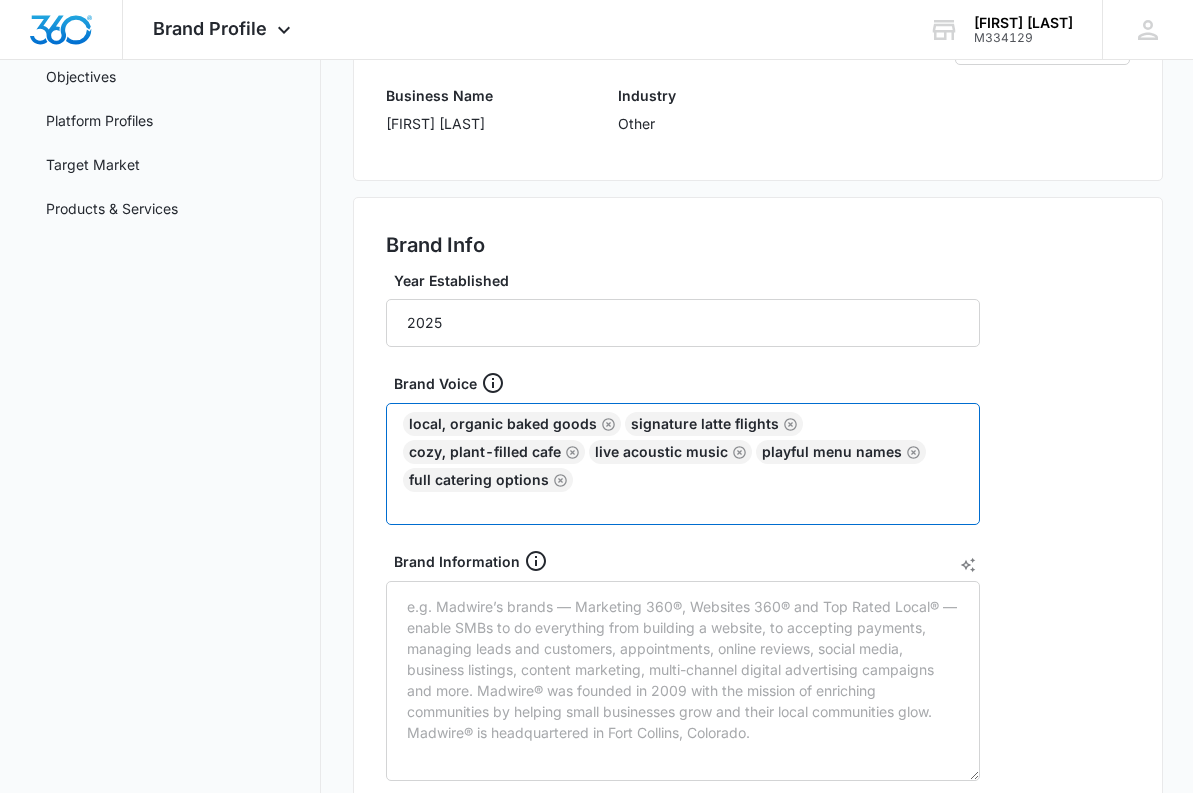 scroll, scrollTop: 429, scrollLeft: 0, axis: vertical 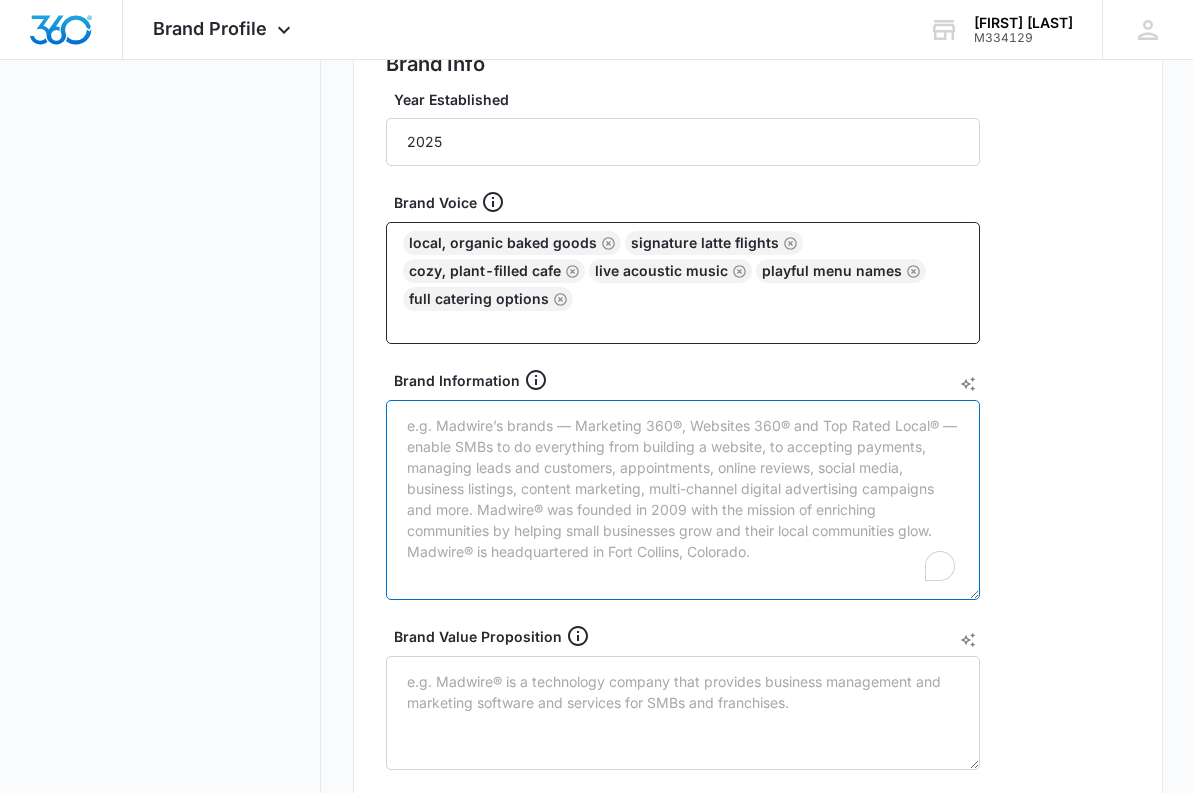 drag, startPoint x: 789, startPoint y: 555, endPoint x: 364, endPoint y: 434, distance: 441.88913 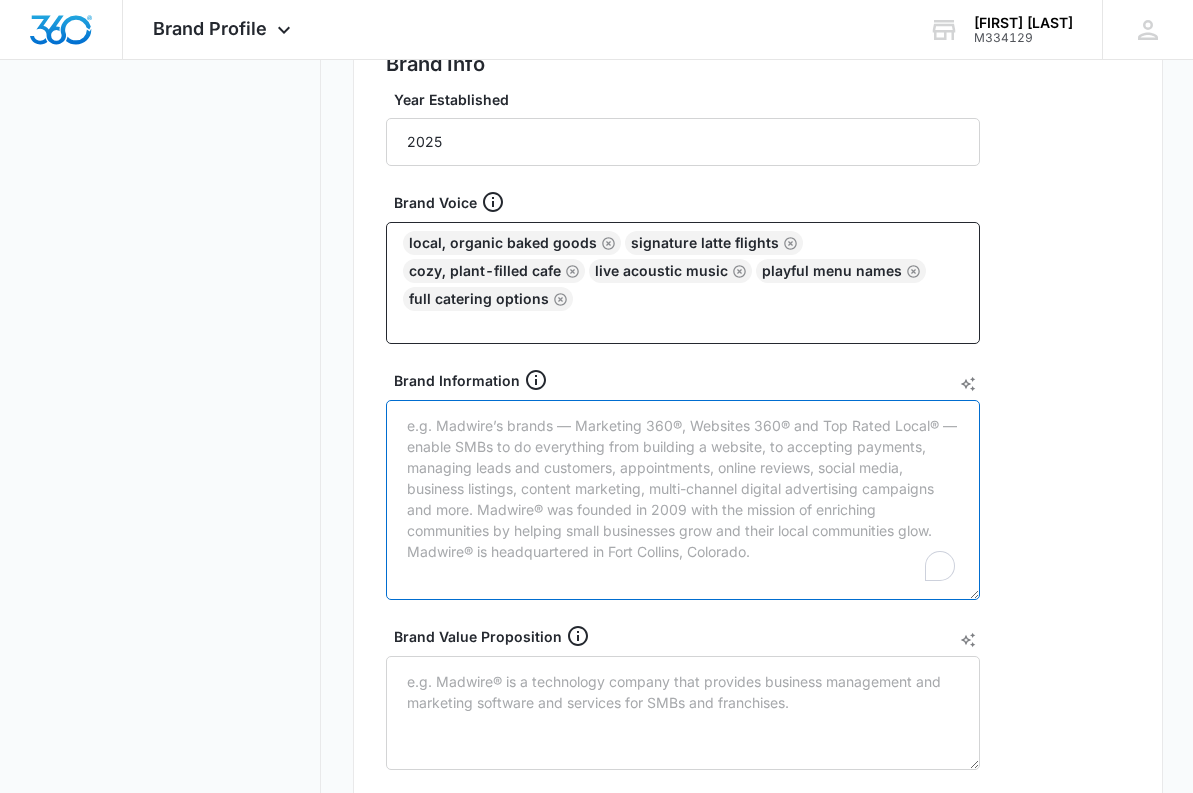 click on "Brand Info Year Established 2025 Brand Voice Local, Organic Baked Goods Signature Latte Flights Cozy, Plant-Filled Cafe Live Acoustic Music Playful Menu Names Full Catering Options Brand Information Brand Value Proposition Brand Slogan Save" at bounding box center (758, 531) 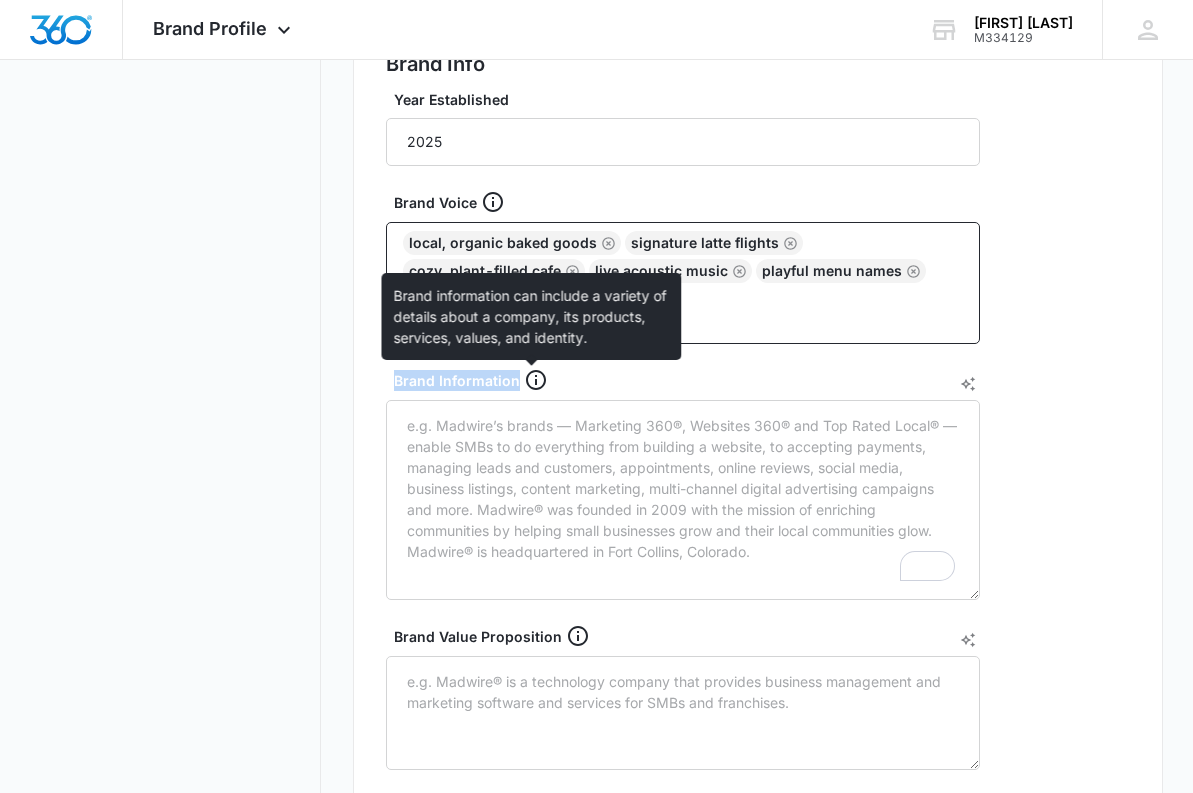 drag, startPoint x: 387, startPoint y: 374, endPoint x: 520, endPoint y: 383, distance: 133.30417 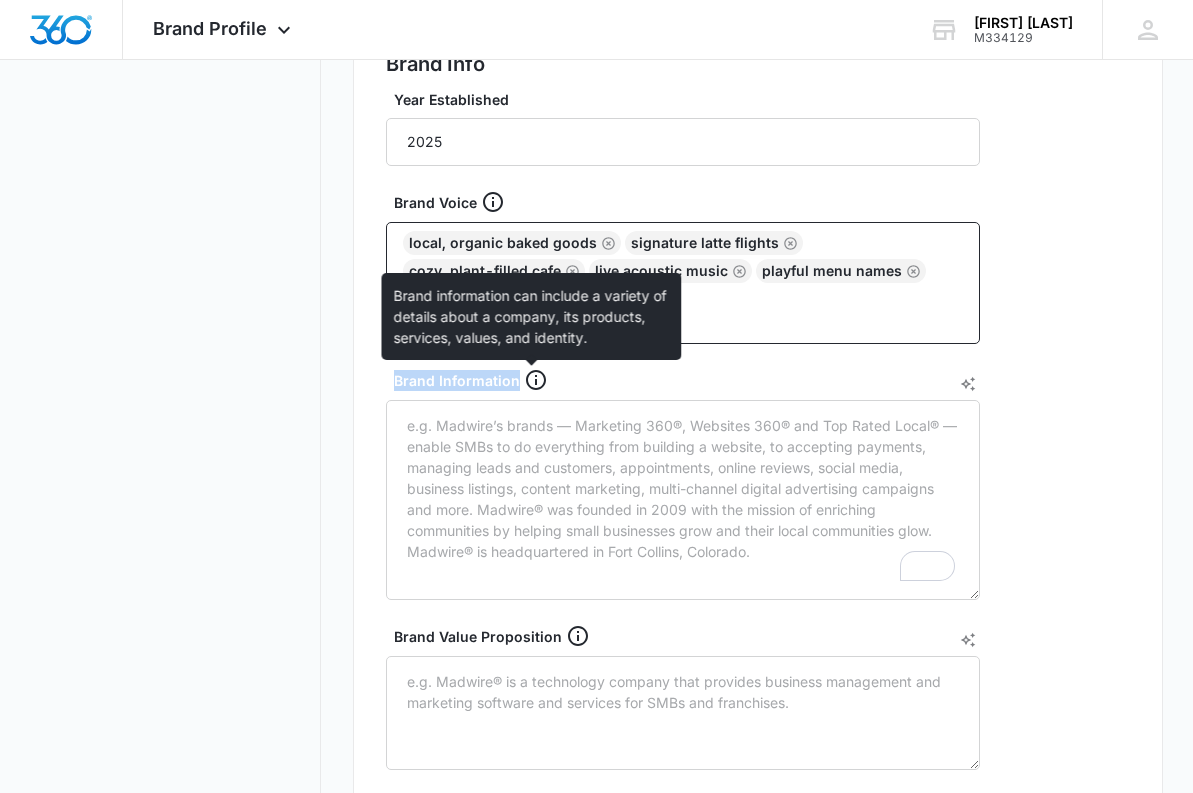 click on "Brand Information" at bounding box center [683, 484] 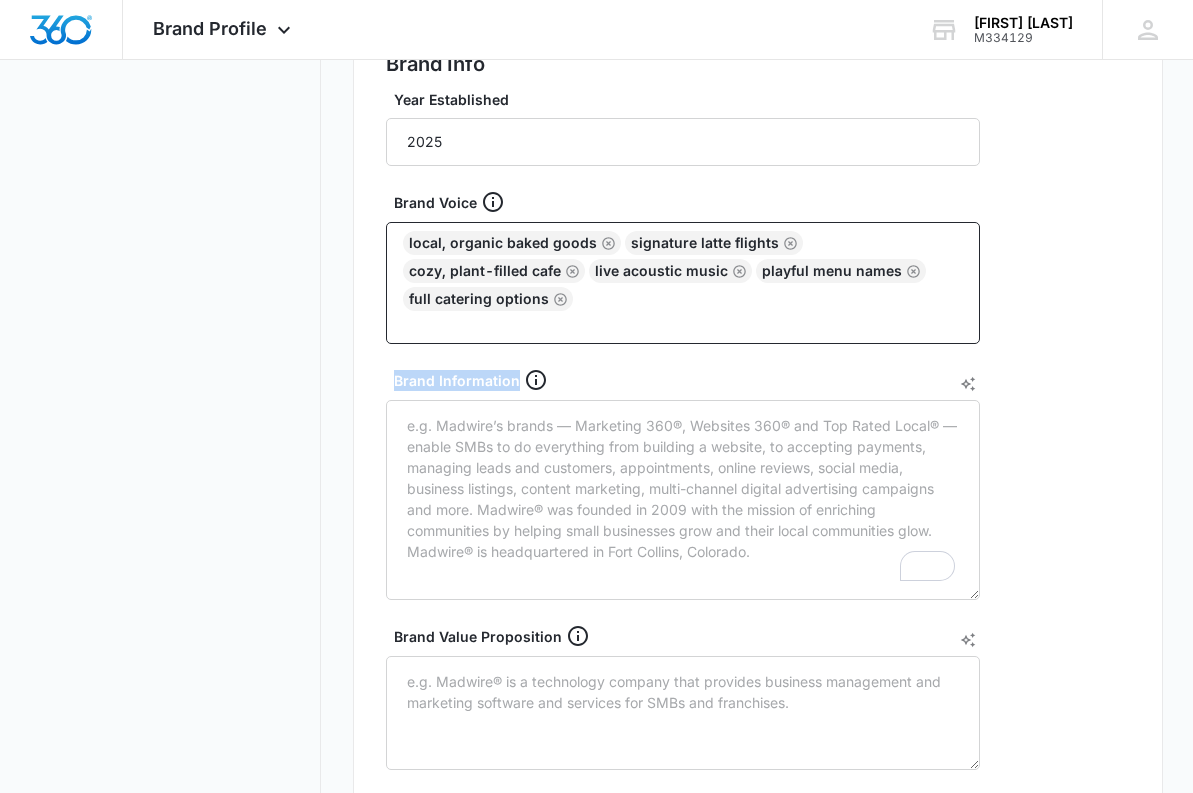 copy on "Brand Information" 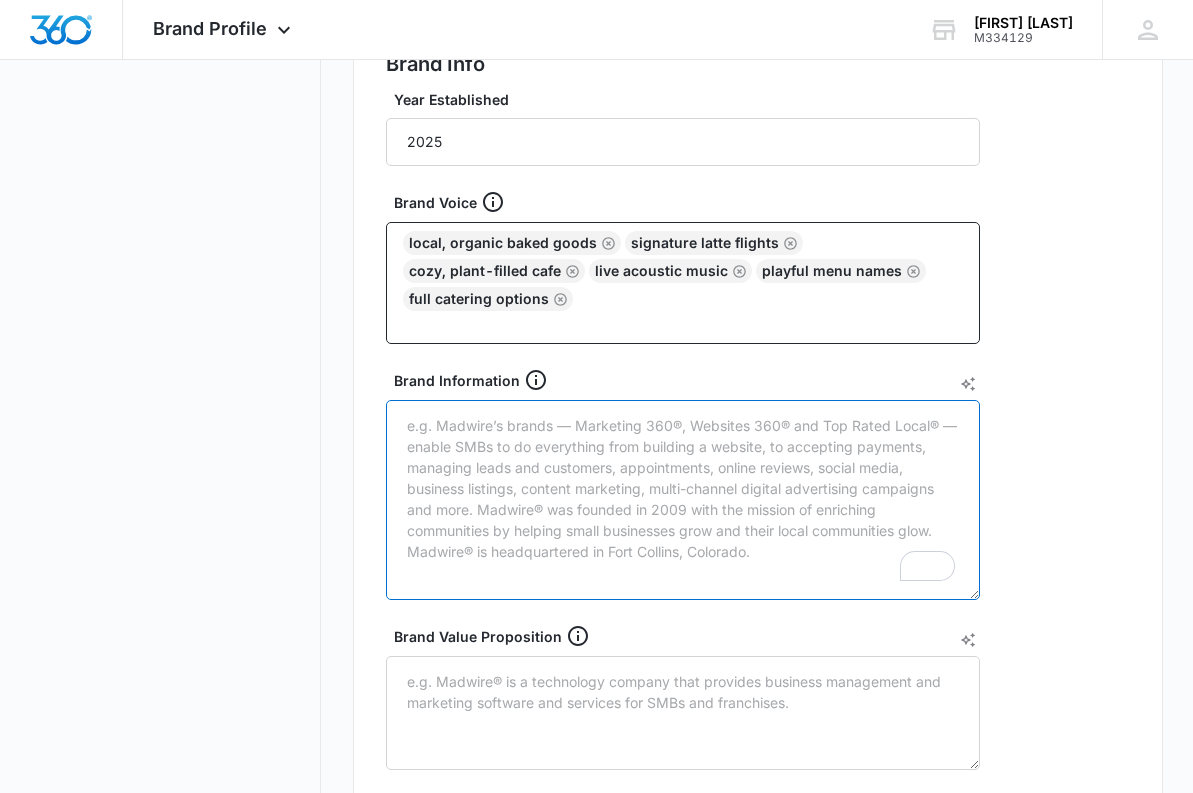 drag, startPoint x: 792, startPoint y: 570, endPoint x: 521, endPoint y: 533, distance: 273.51416 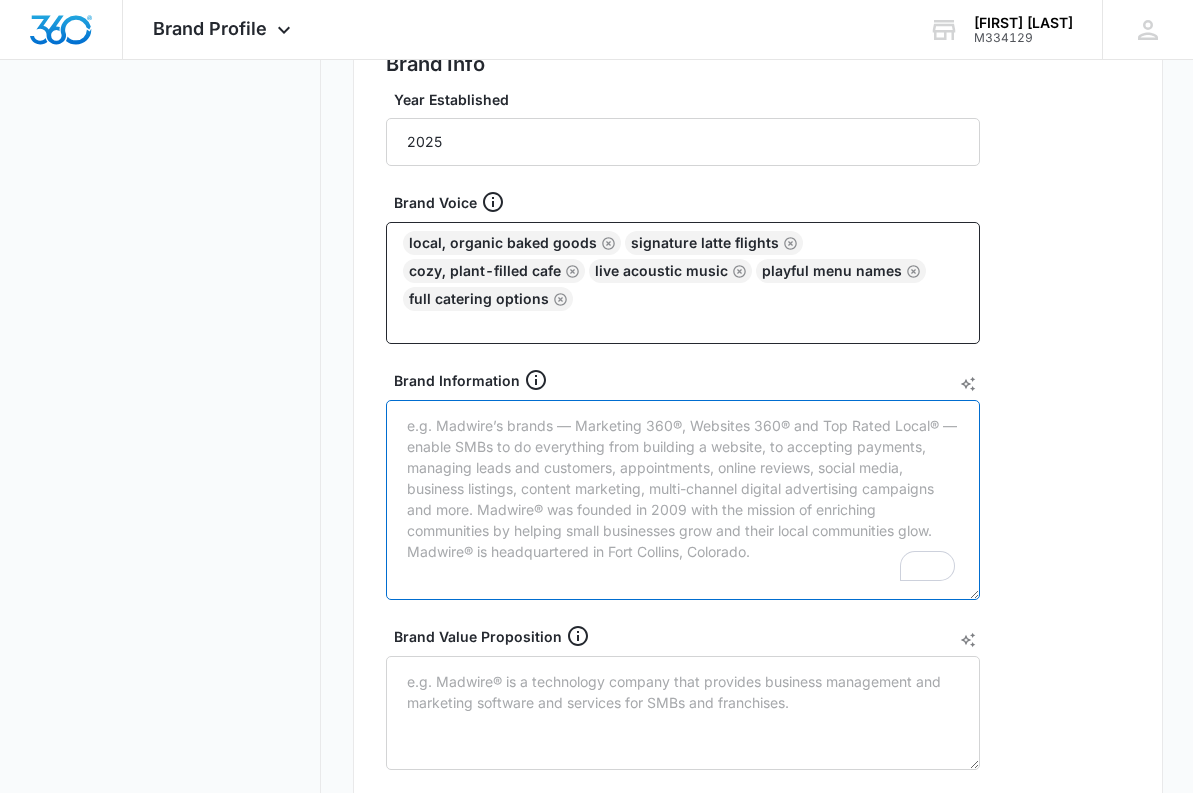 click on "Brand Information" at bounding box center [683, 500] 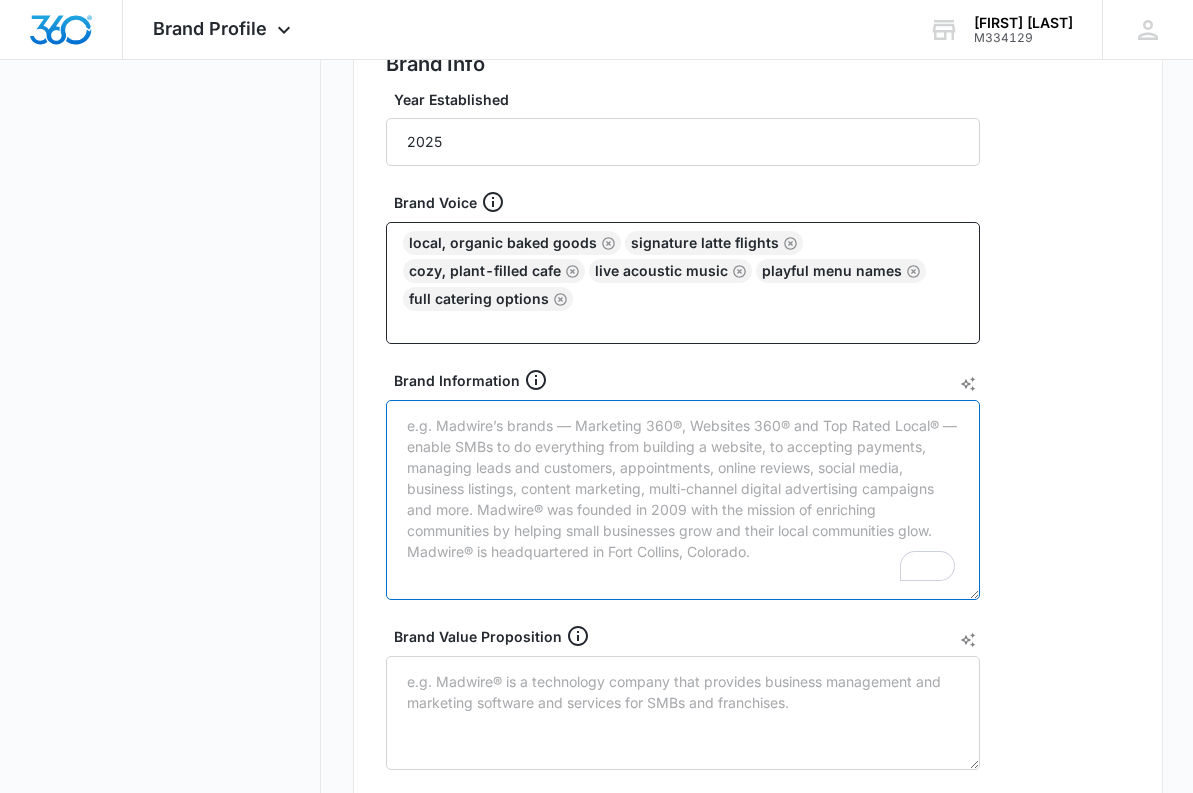 scroll, scrollTop: 923, scrollLeft: 0, axis: vertical 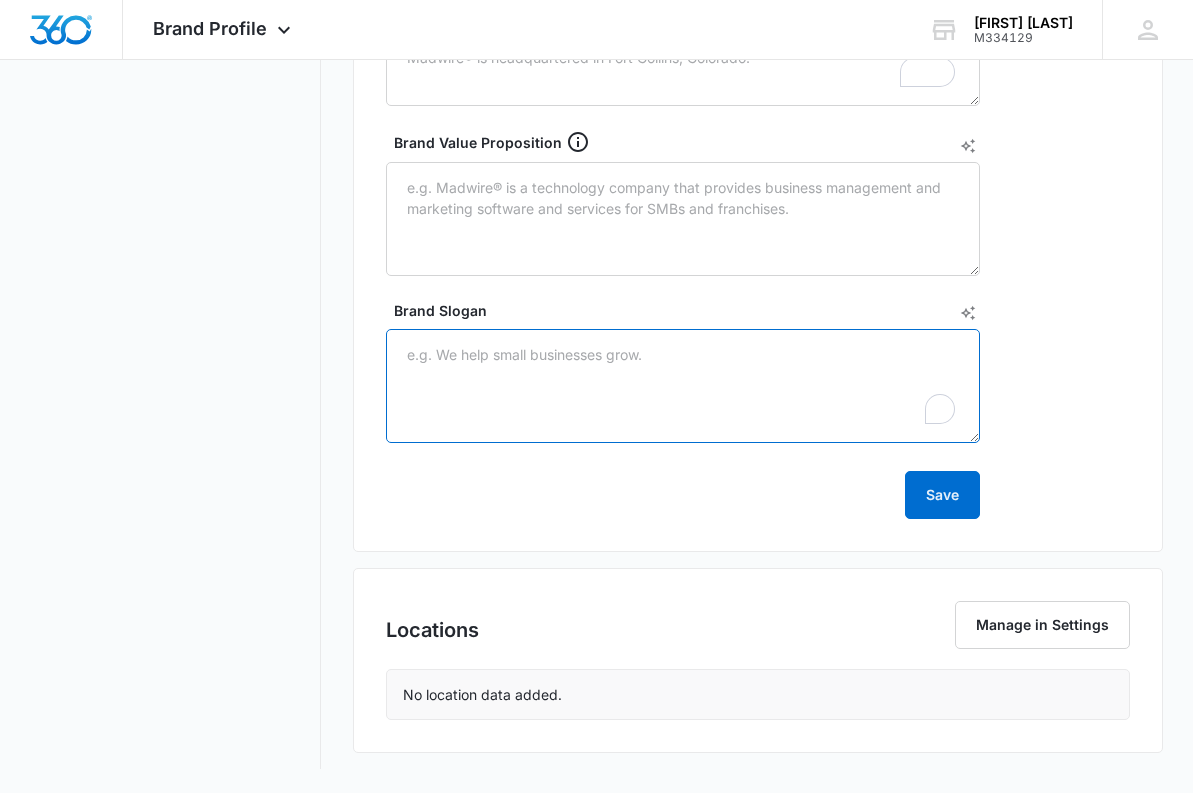 click on "Brand Slogan" at bounding box center [683, 386] 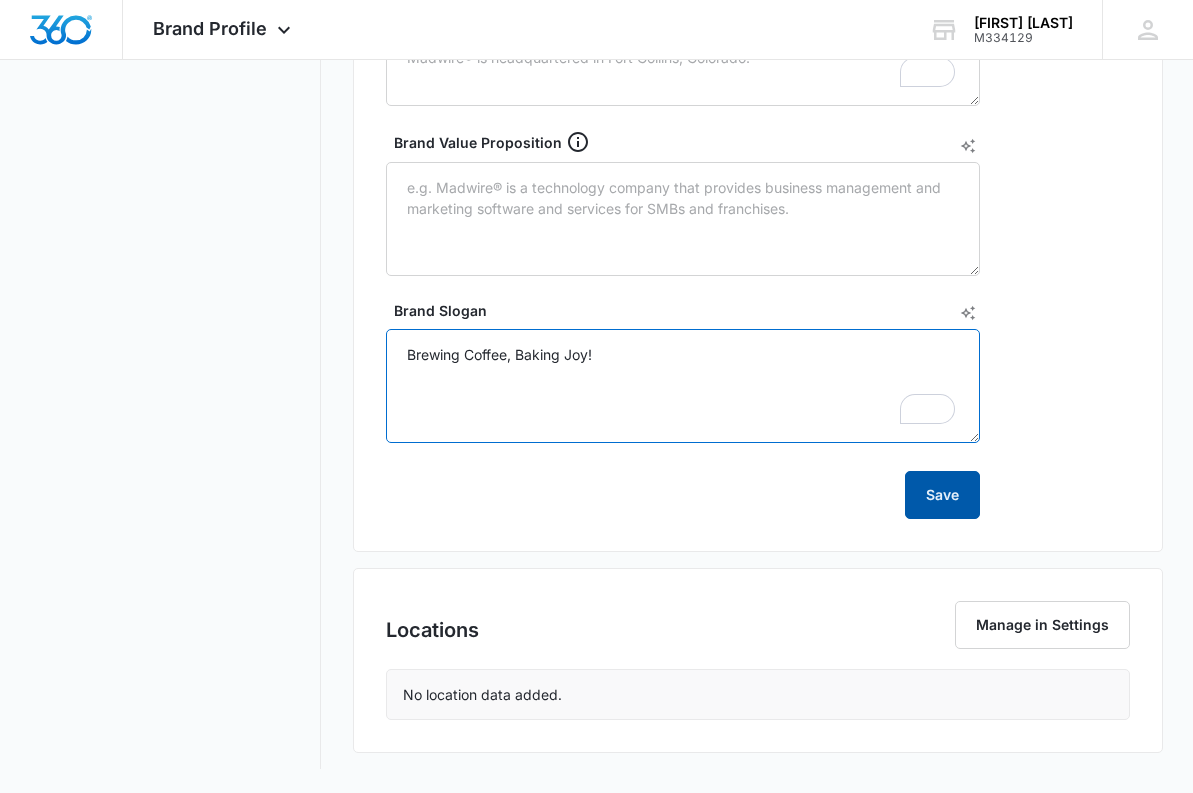 type on "Brewing Coffee, Baking Joy!" 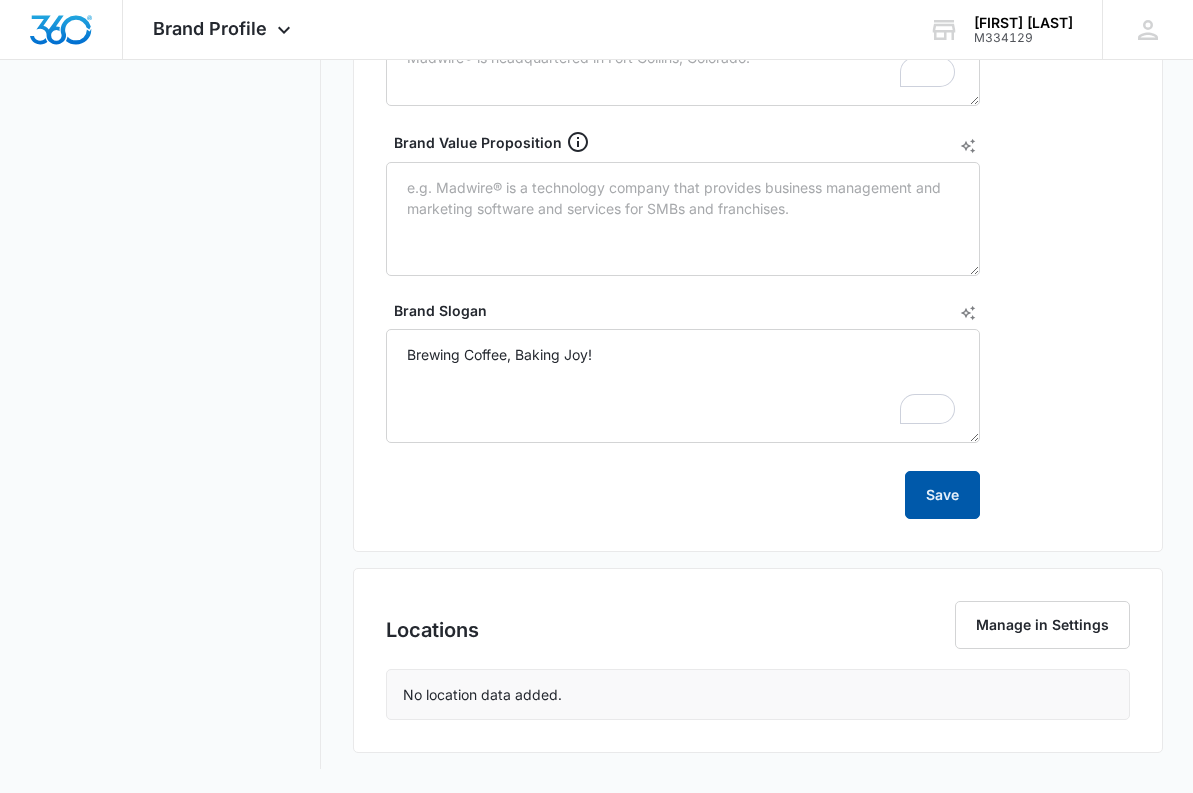 click on "Save" at bounding box center [942, 495] 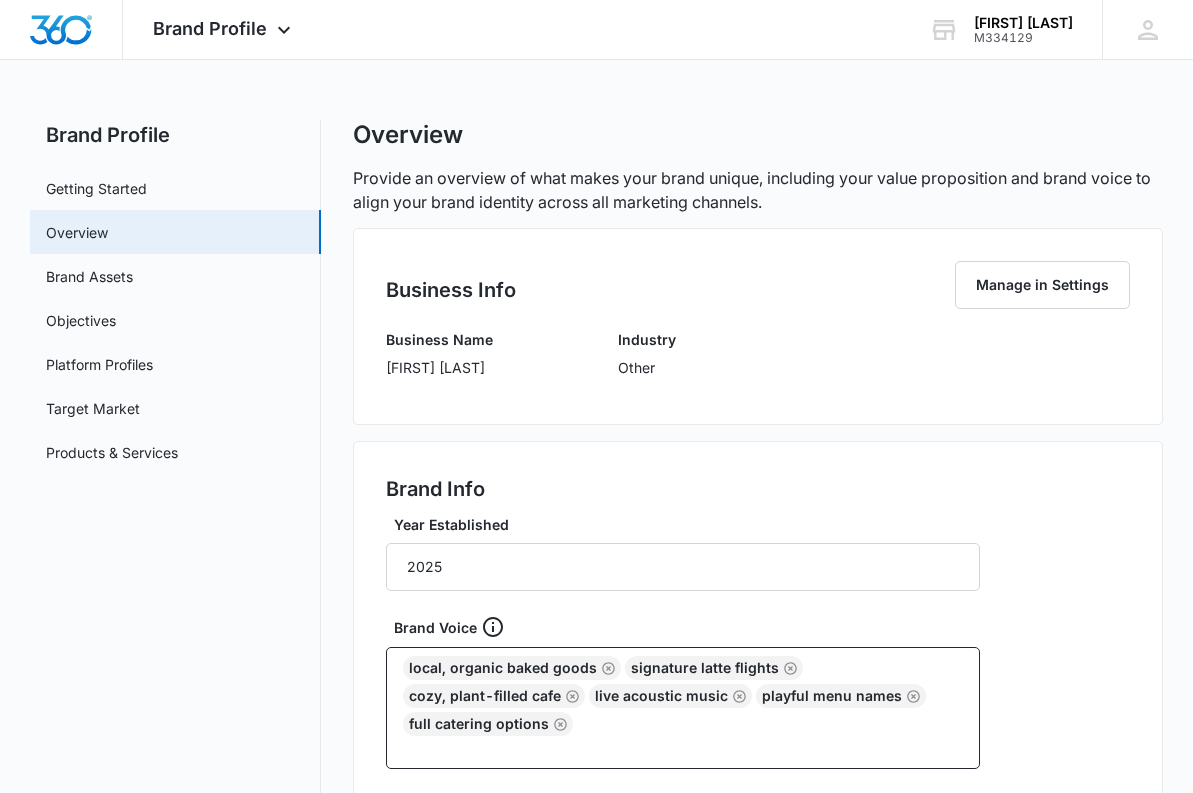 scroll, scrollTop: 0, scrollLeft: 0, axis: both 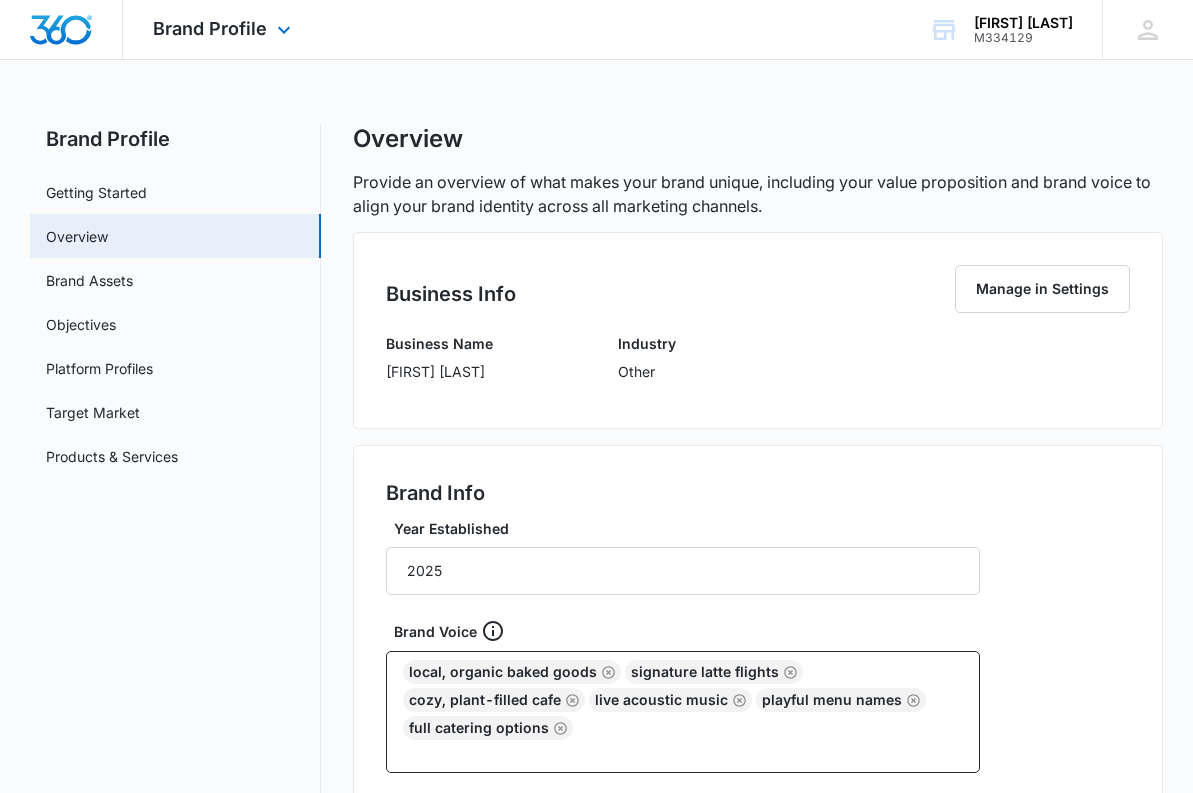 click at bounding box center (61, 30) 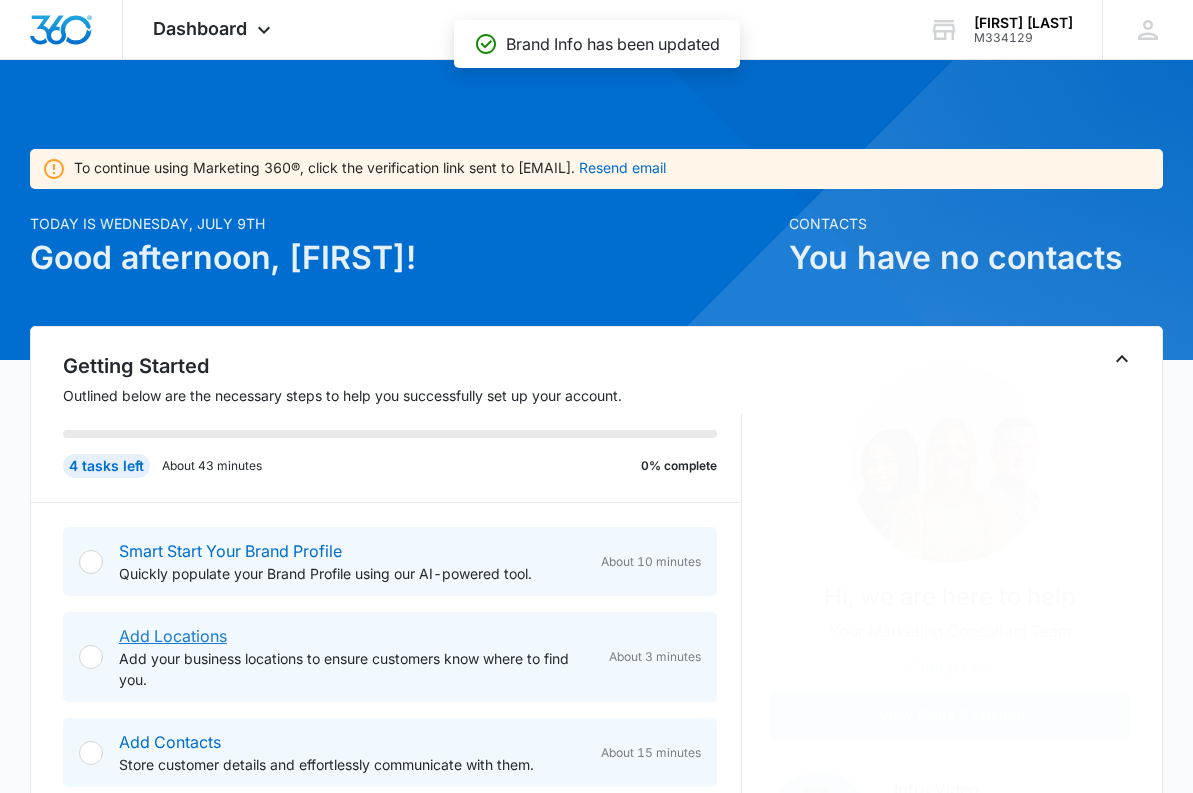 click on "Add Locations" at bounding box center (173, 636) 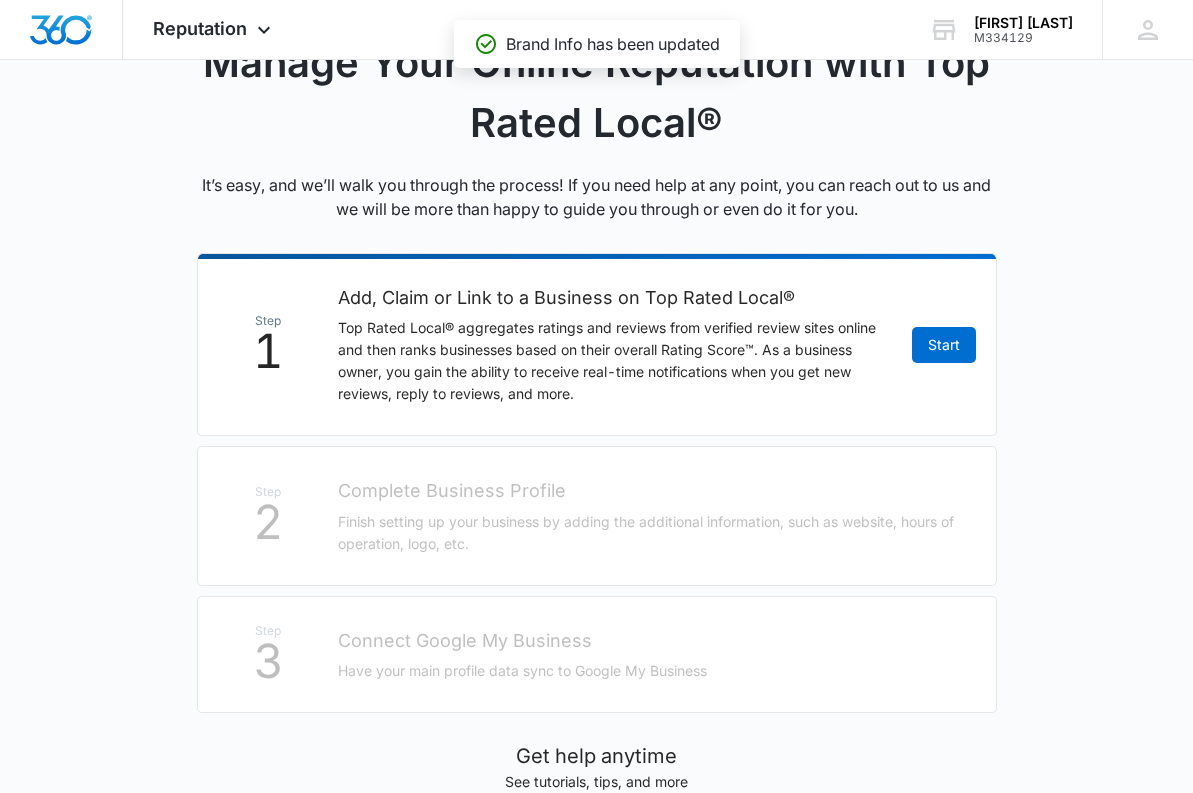 scroll, scrollTop: 318, scrollLeft: 0, axis: vertical 